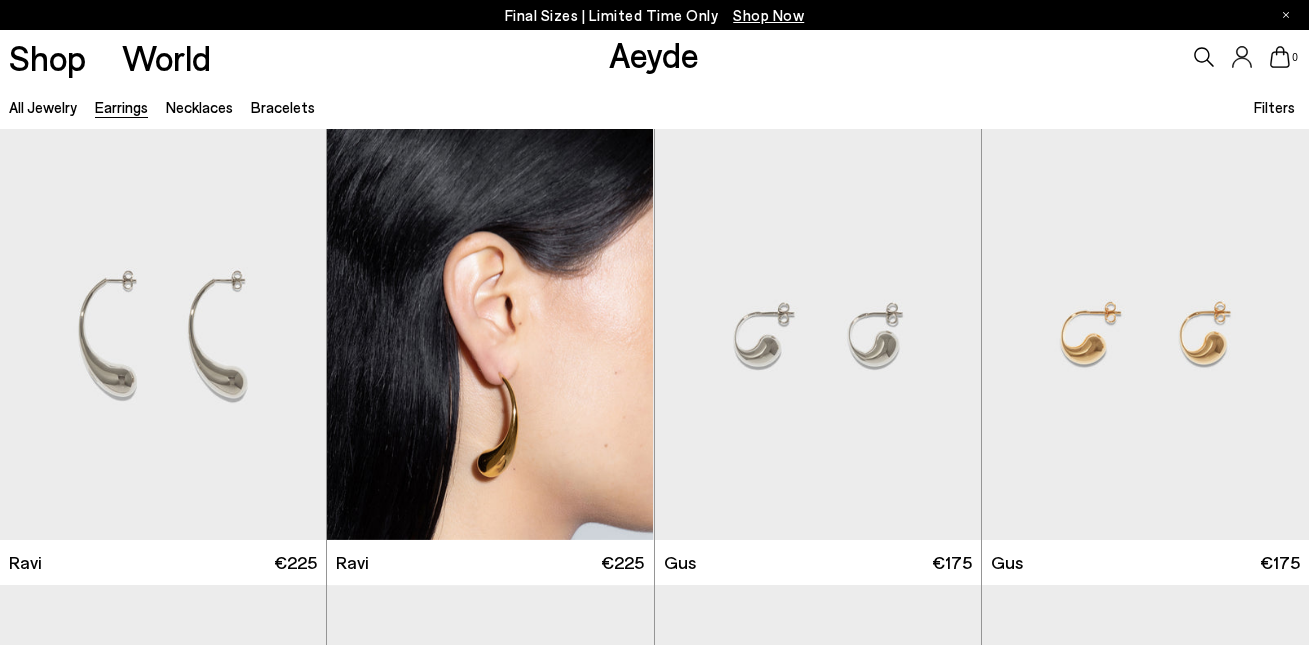 scroll, scrollTop: 858, scrollLeft: 0, axis: vertical 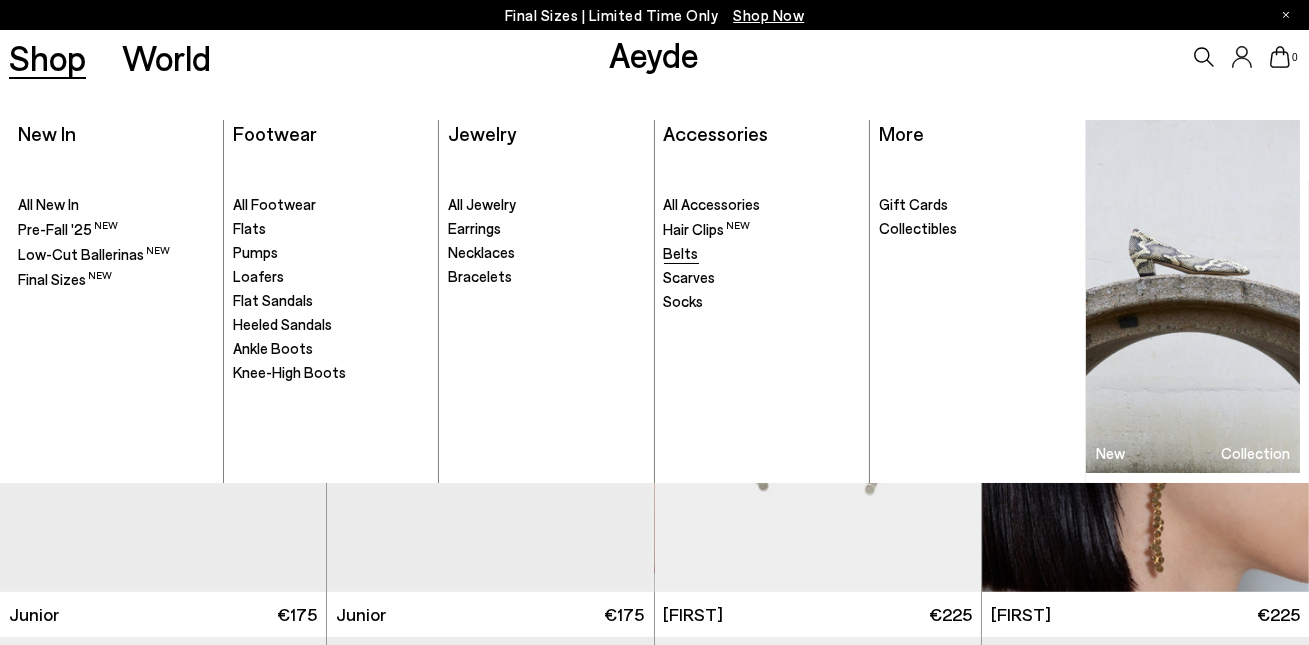 click on "Belts" at bounding box center (681, 253) 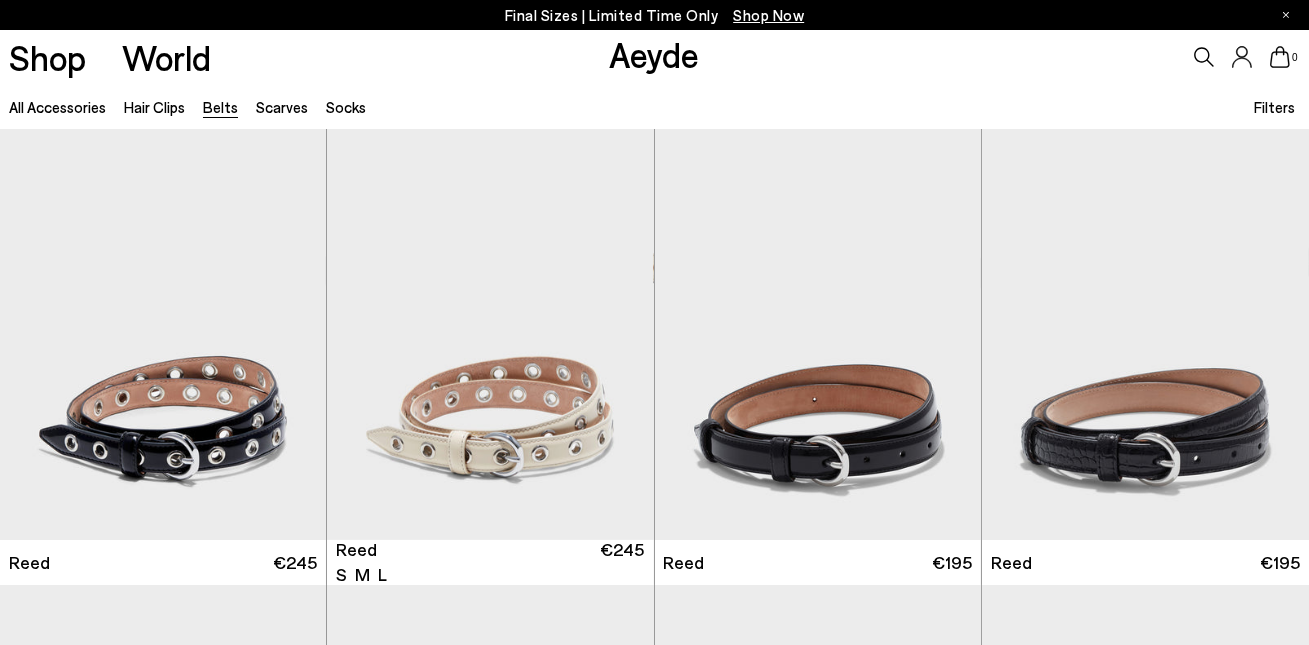 scroll, scrollTop: 9, scrollLeft: 0, axis: vertical 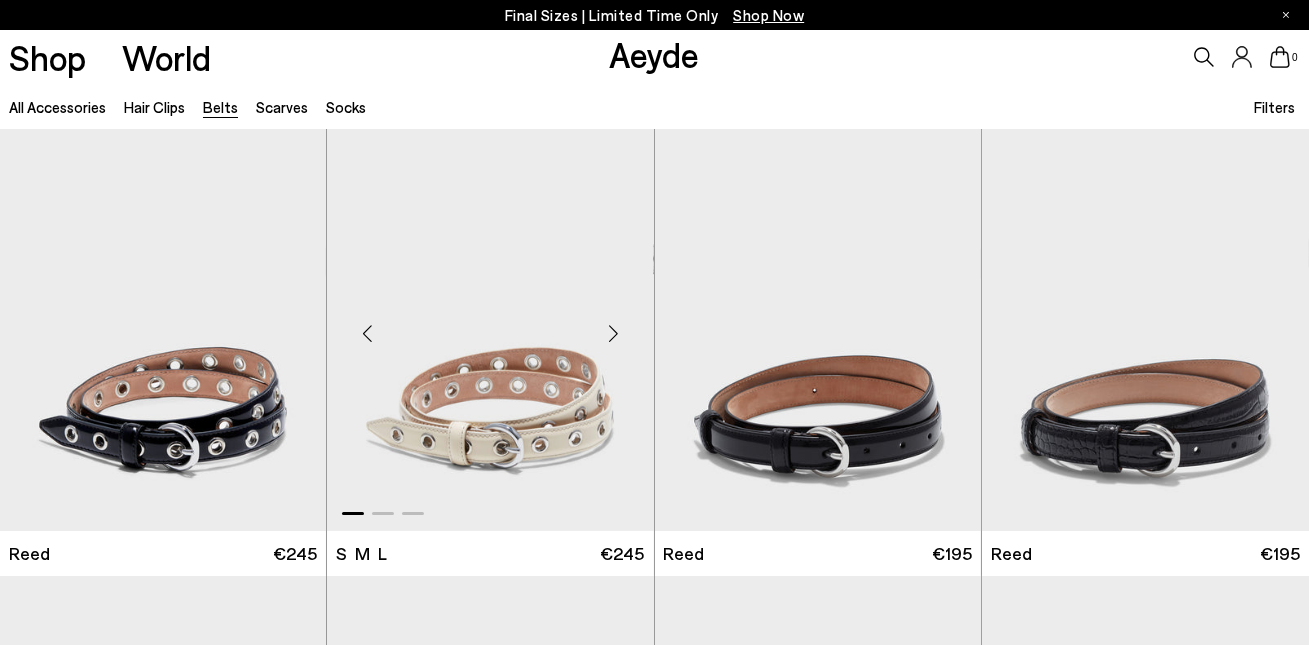 click at bounding box center [367, 333] 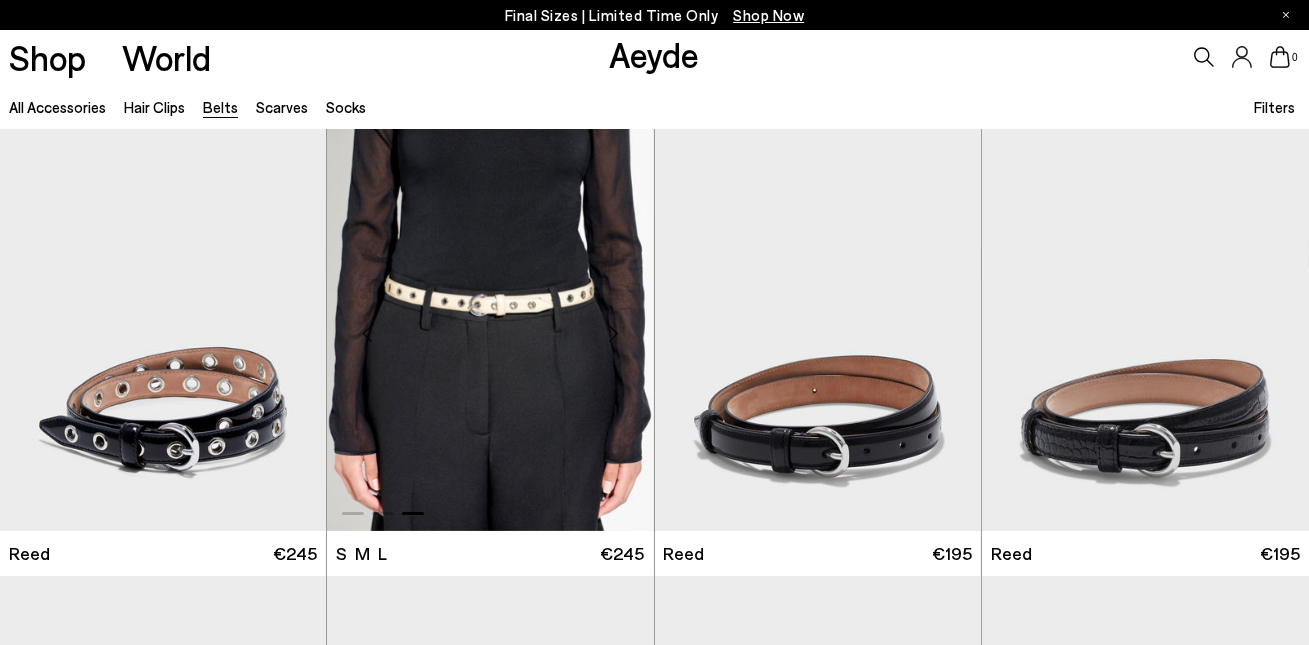 click at bounding box center (367, 333) 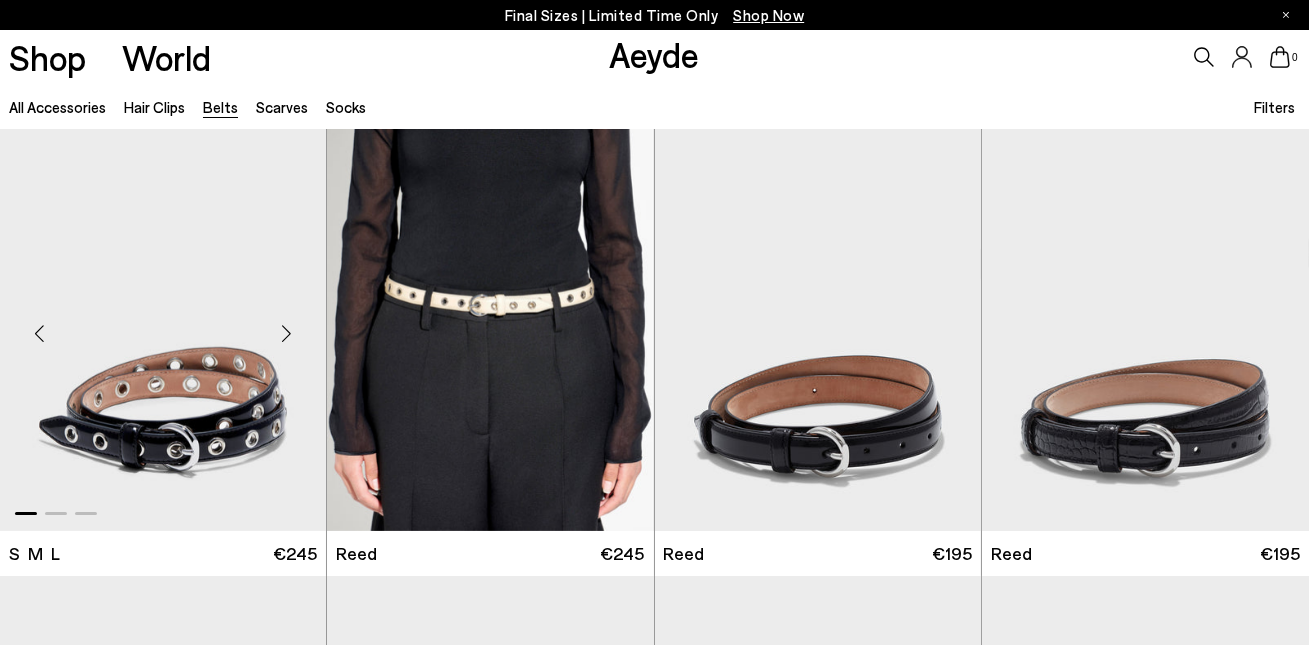 click at bounding box center [40, 333] 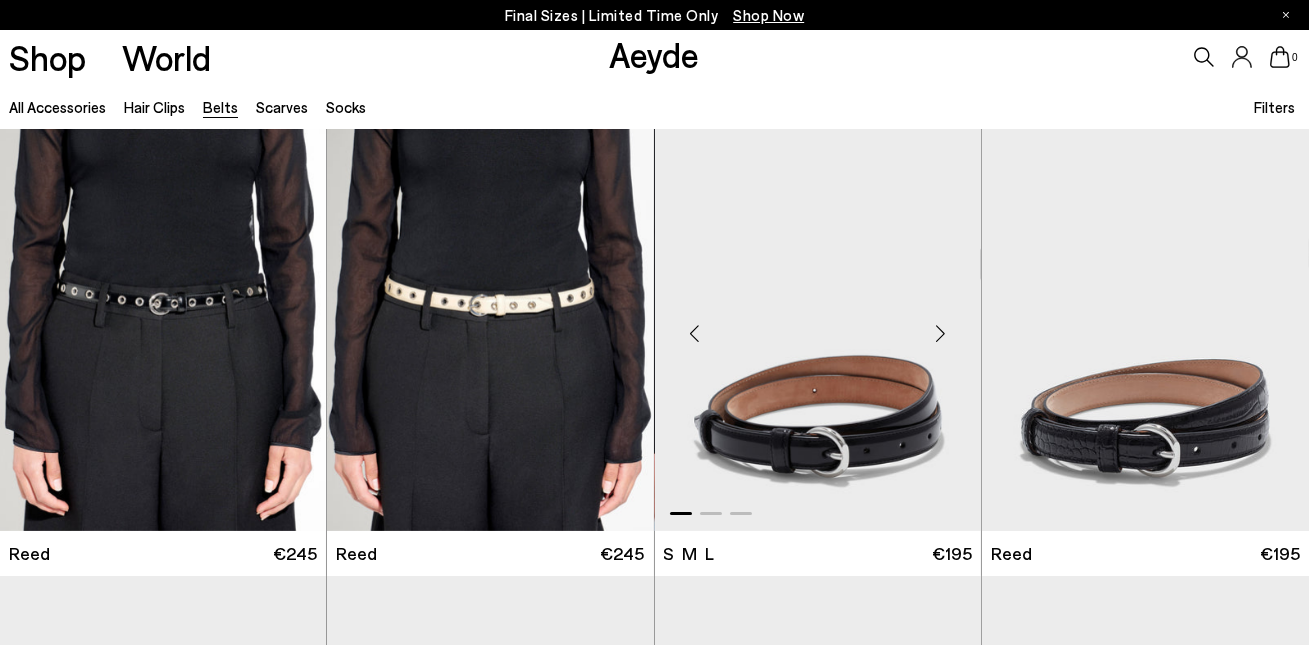 click at bounding box center [695, 333] 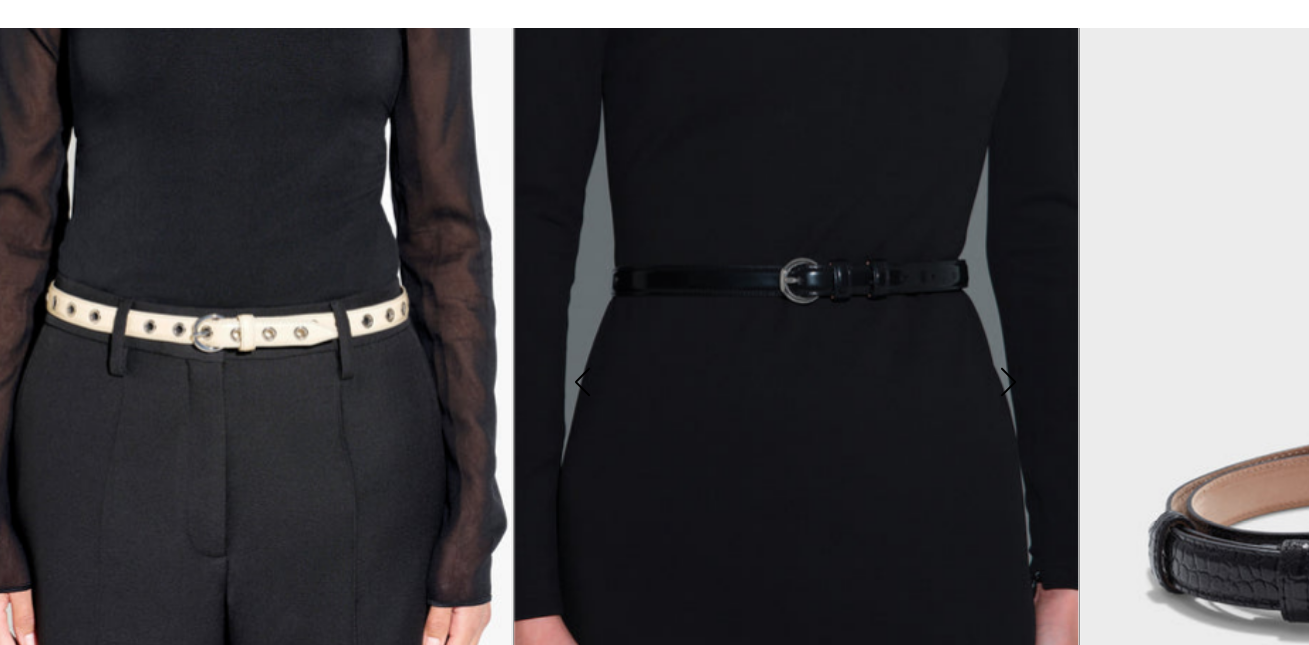 scroll, scrollTop: 9, scrollLeft: 0, axis: vertical 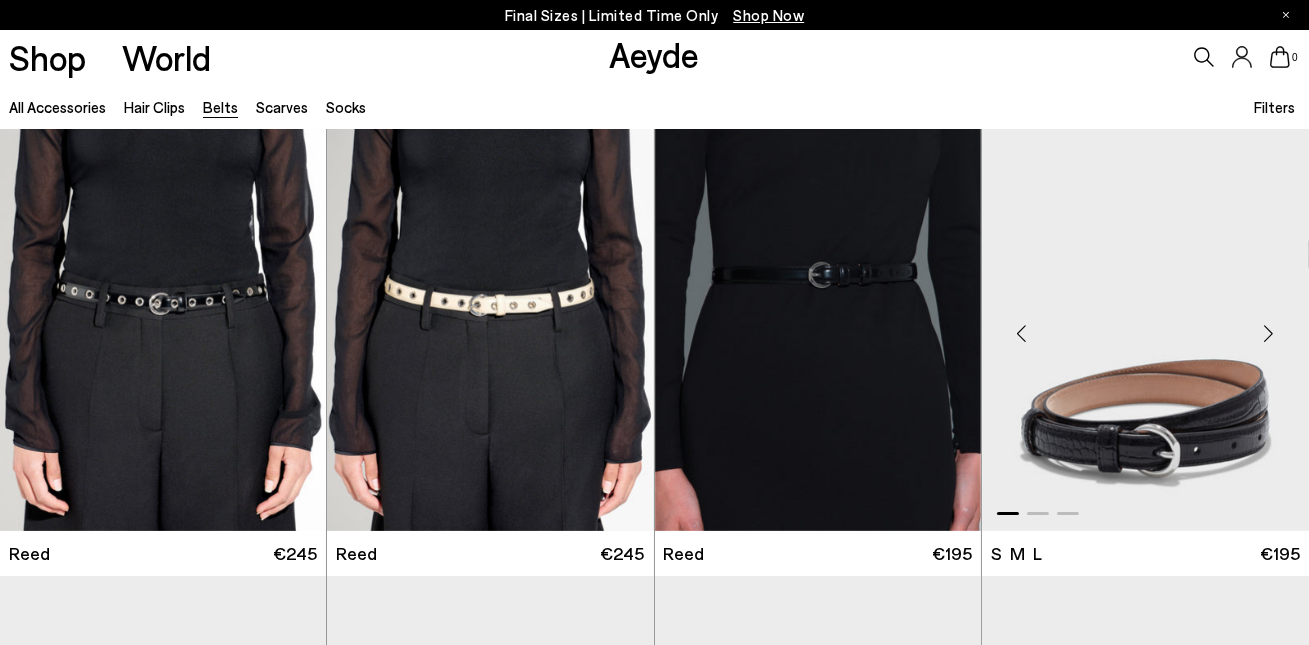 click at bounding box center (1022, 333) 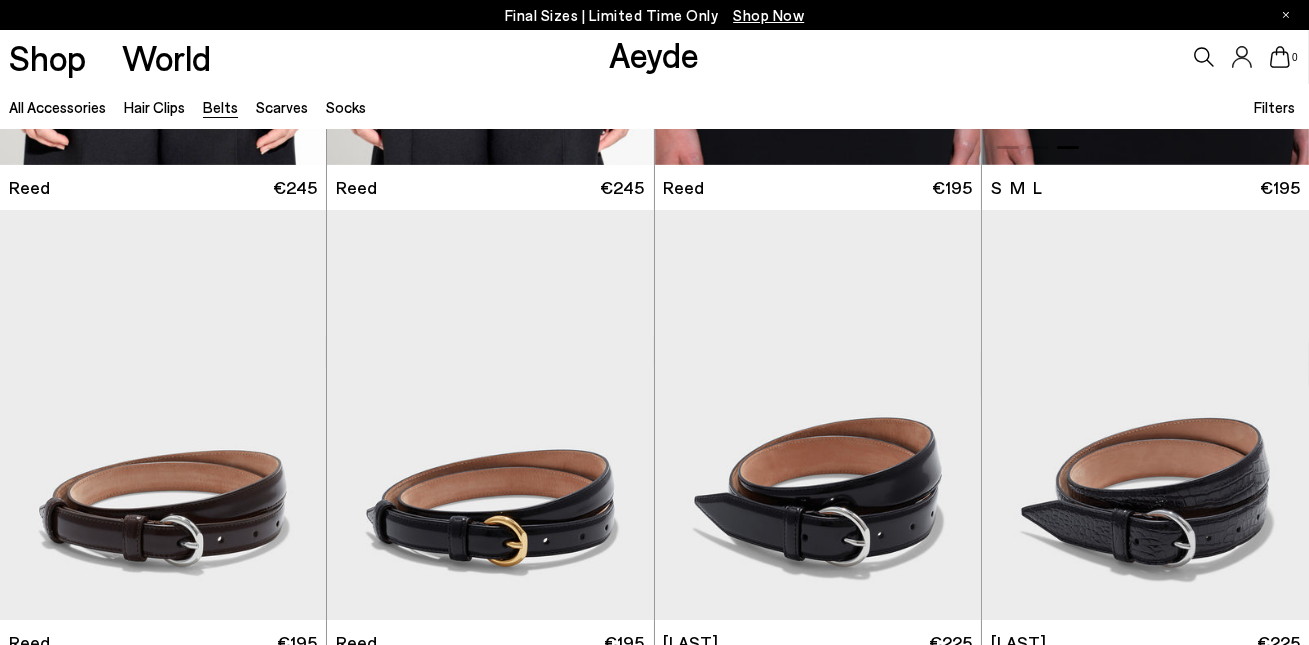 scroll, scrollTop: 526, scrollLeft: 0, axis: vertical 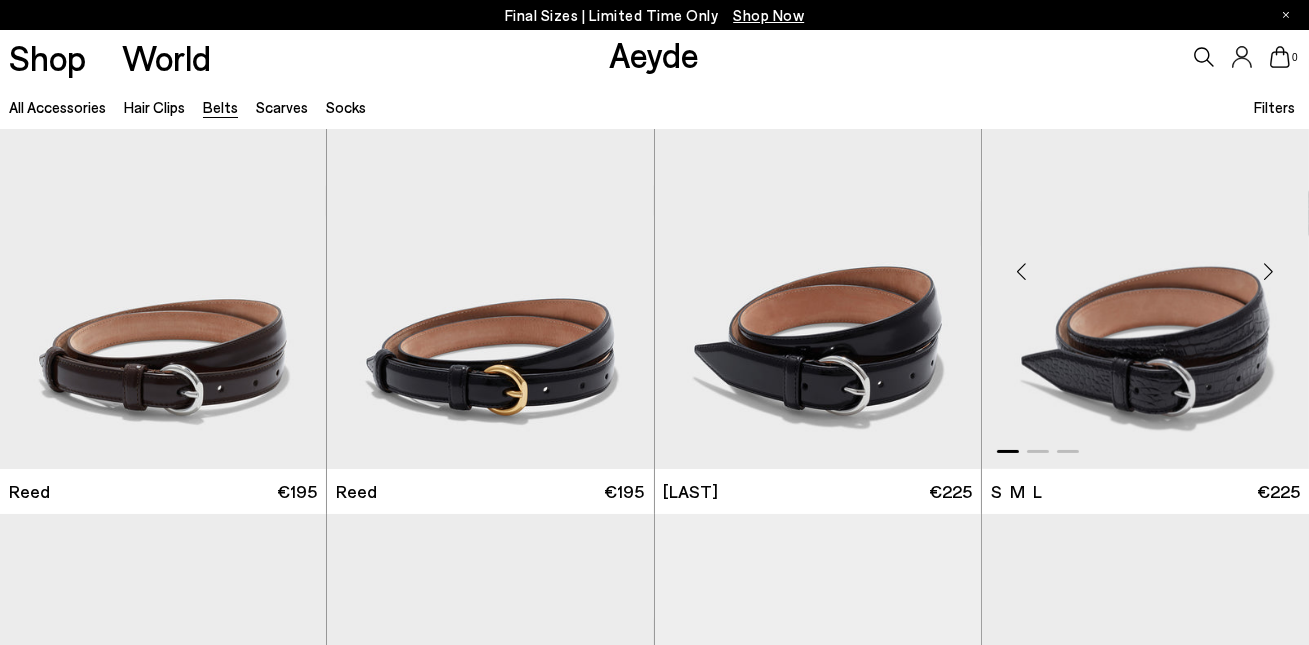 click at bounding box center [1022, 272] 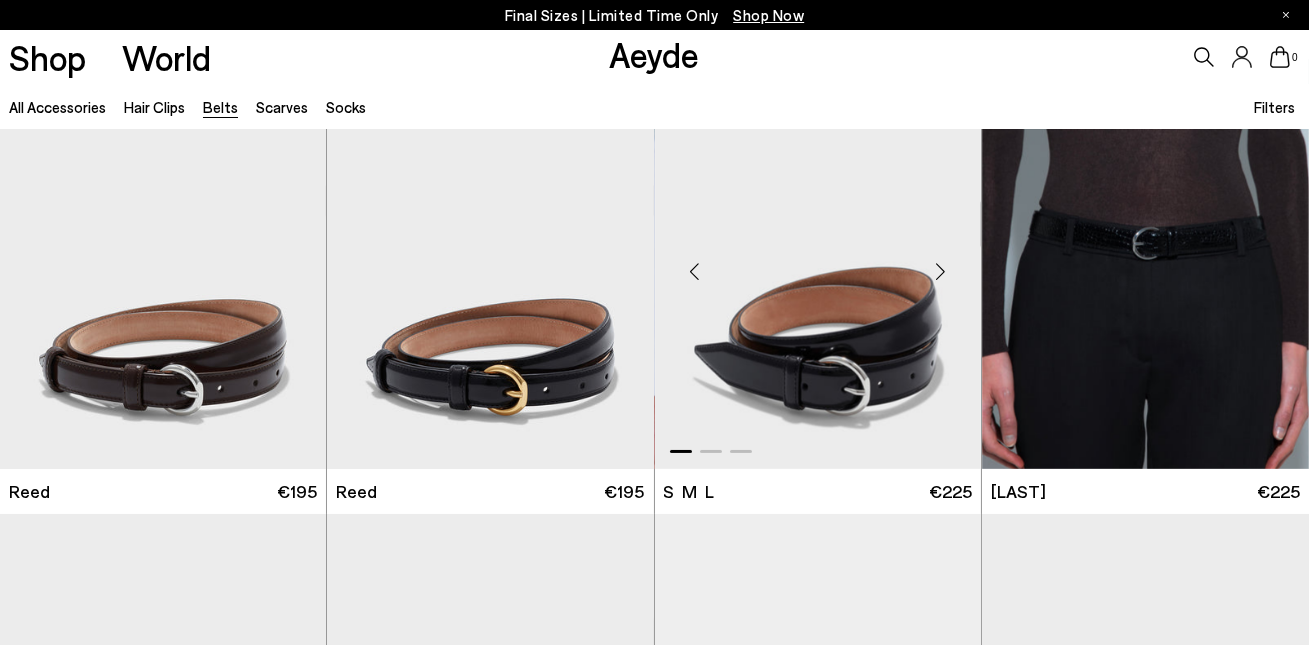 click at bounding box center [695, 272] 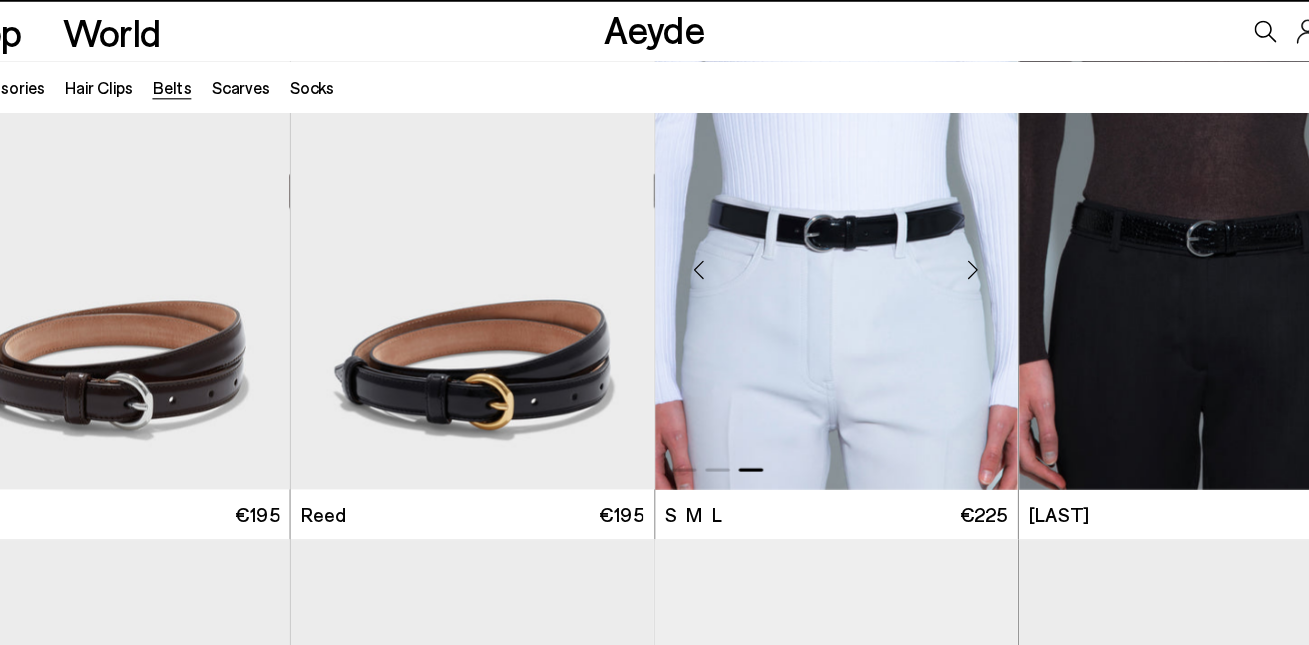 scroll, scrollTop: 526, scrollLeft: 0, axis: vertical 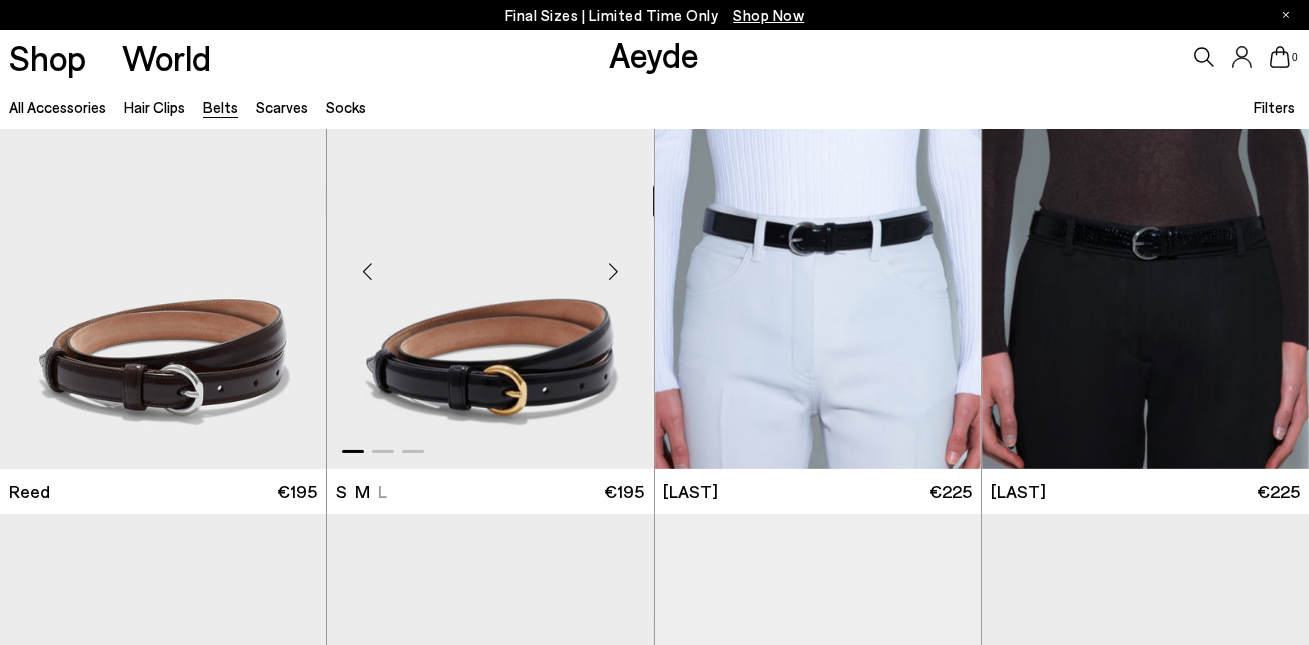 click at bounding box center (614, 272) 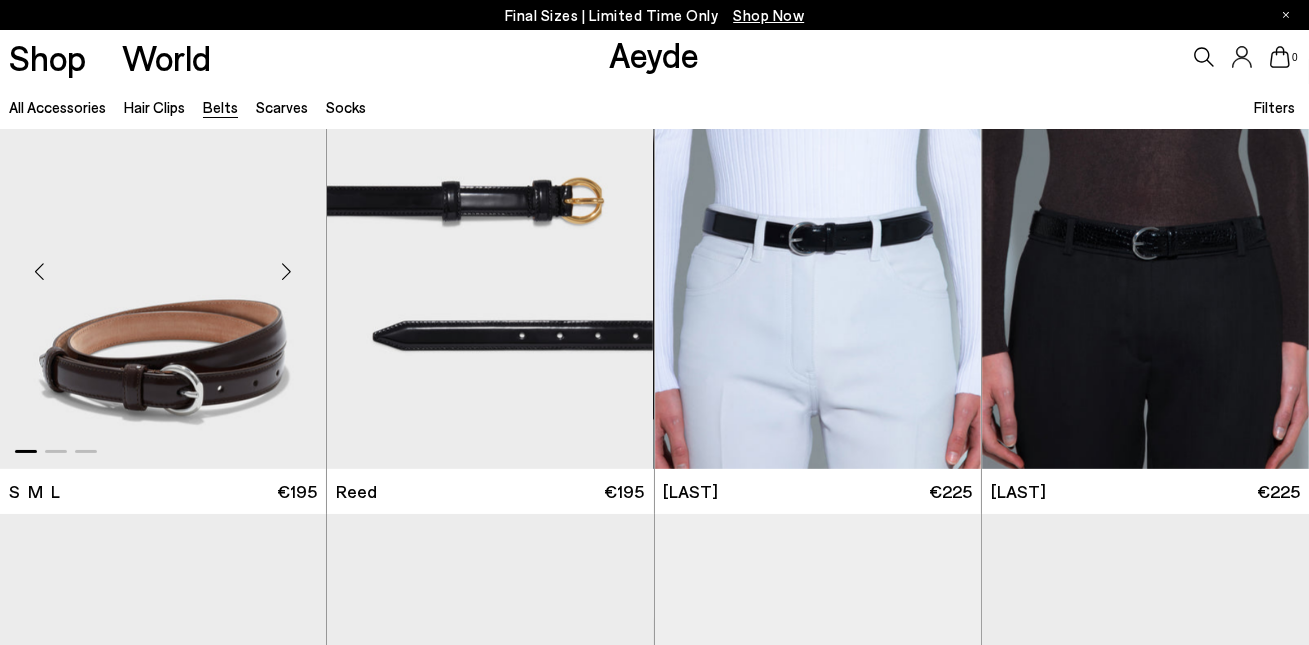 click at bounding box center [286, 272] 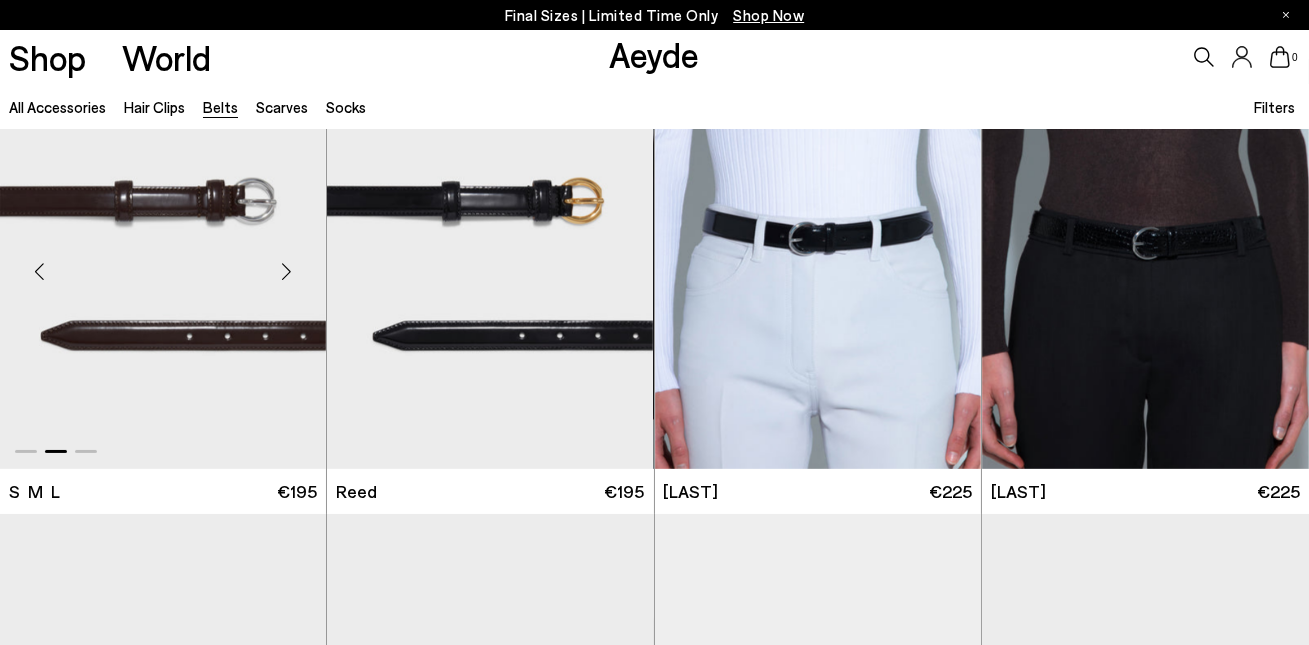 click at bounding box center [286, 272] 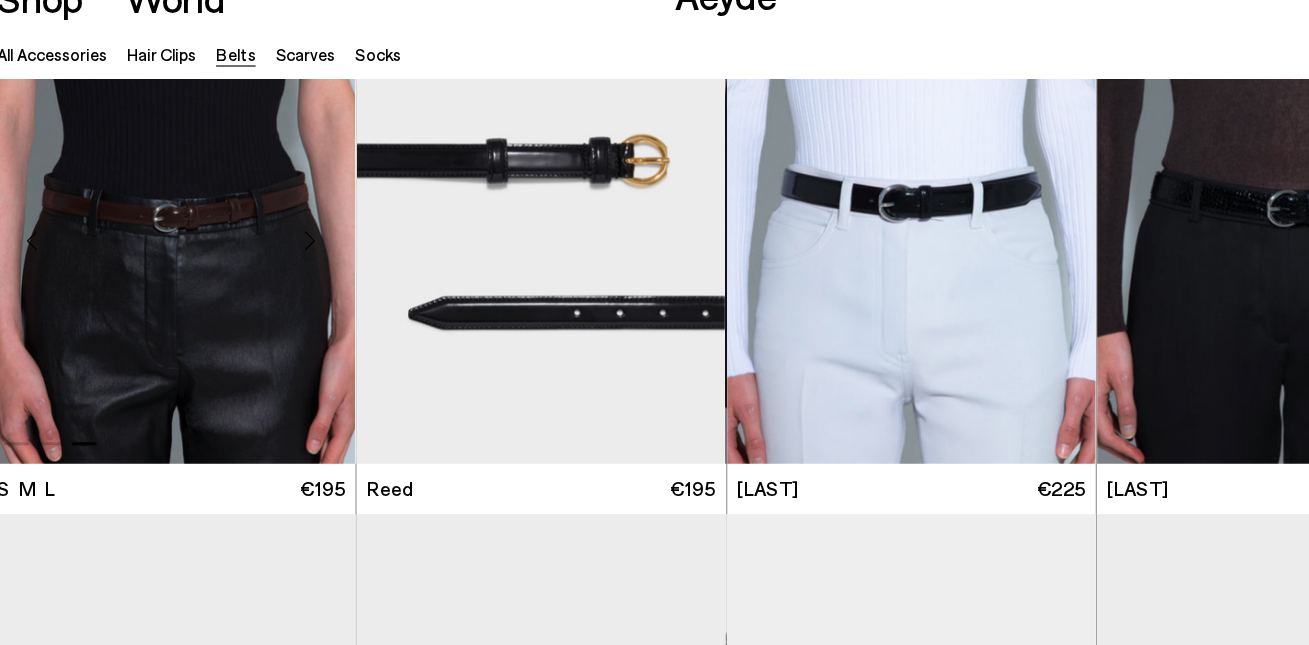 scroll, scrollTop: 526, scrollLeft: 0, axis: vertical 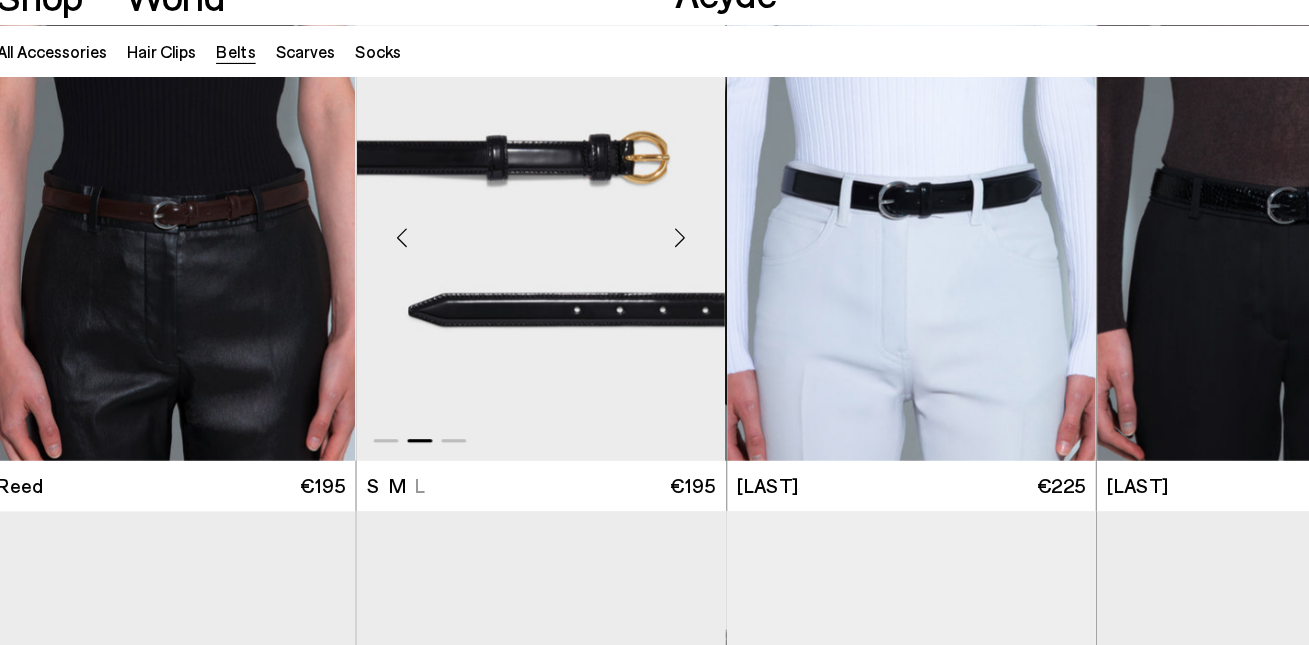 click at bounding box center (367, 272) 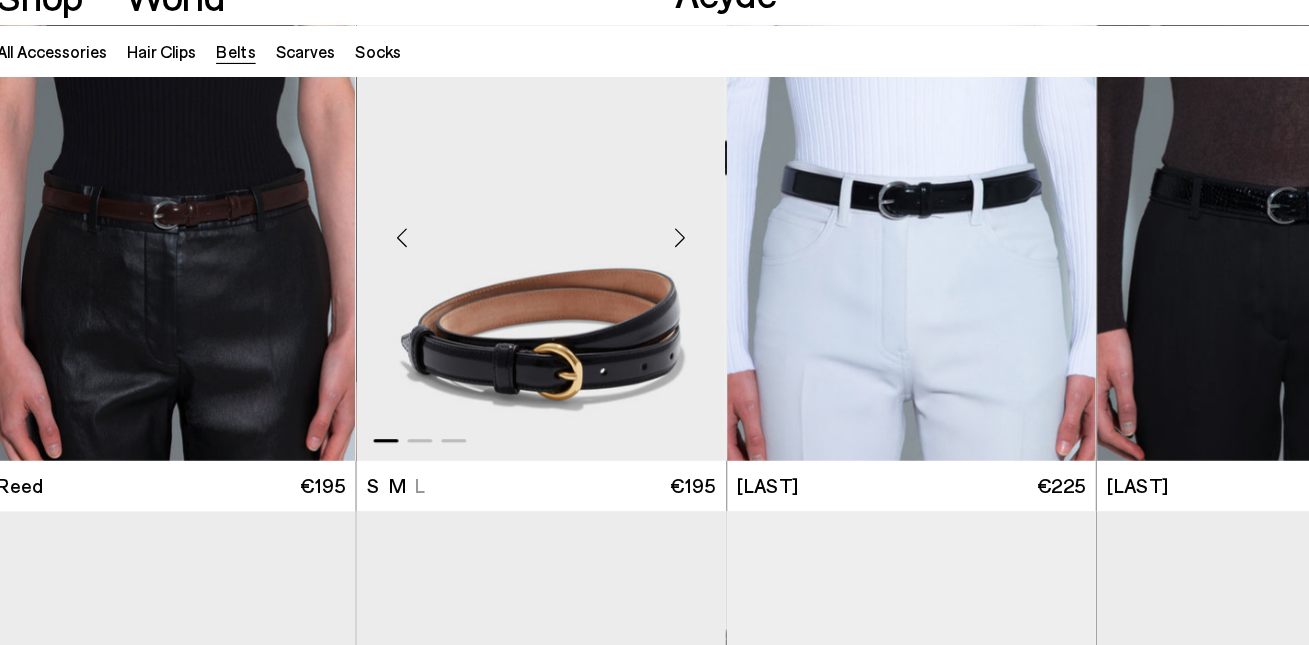 click at bounding box center [367, 272] 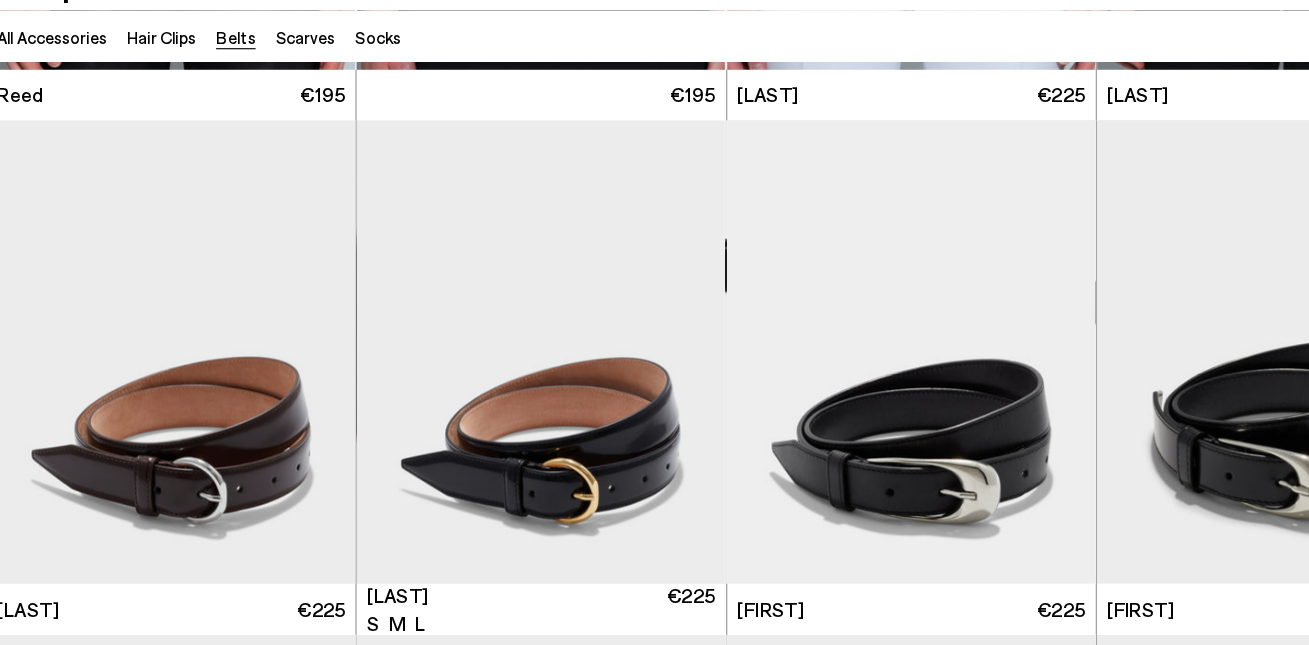 scroll, scrollTop: 872, scrollLeft: 0, axis: vertical 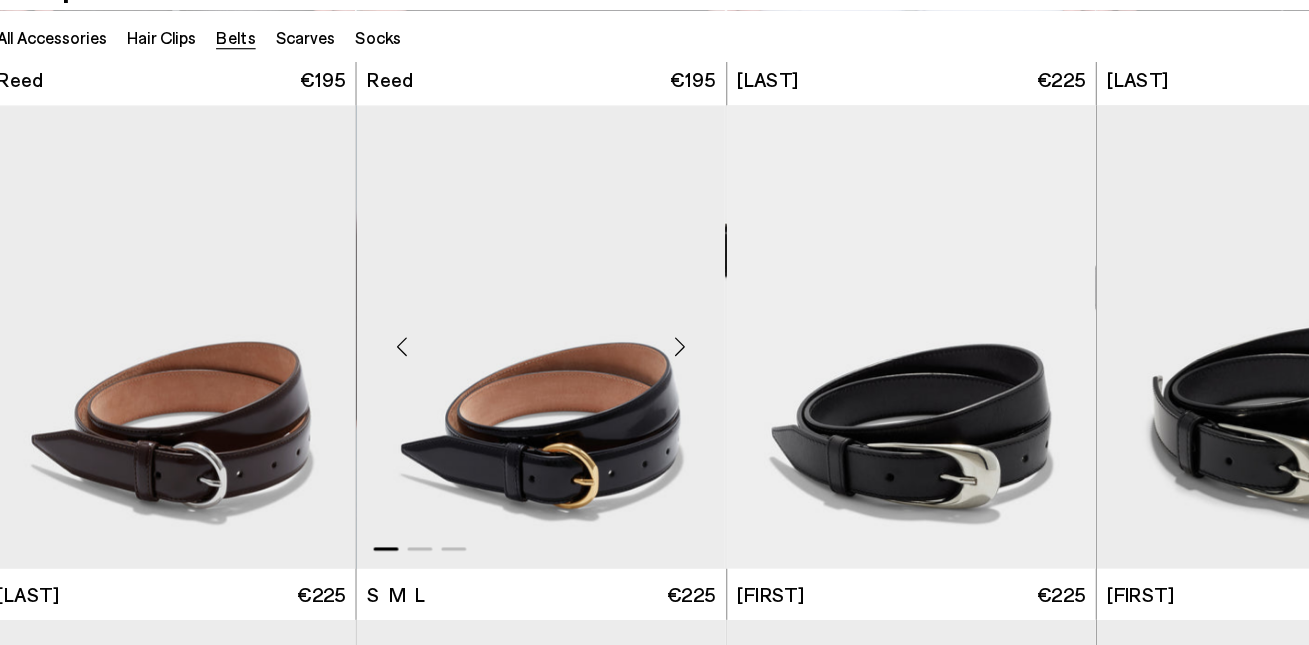 click at bounding box center (367, 381) 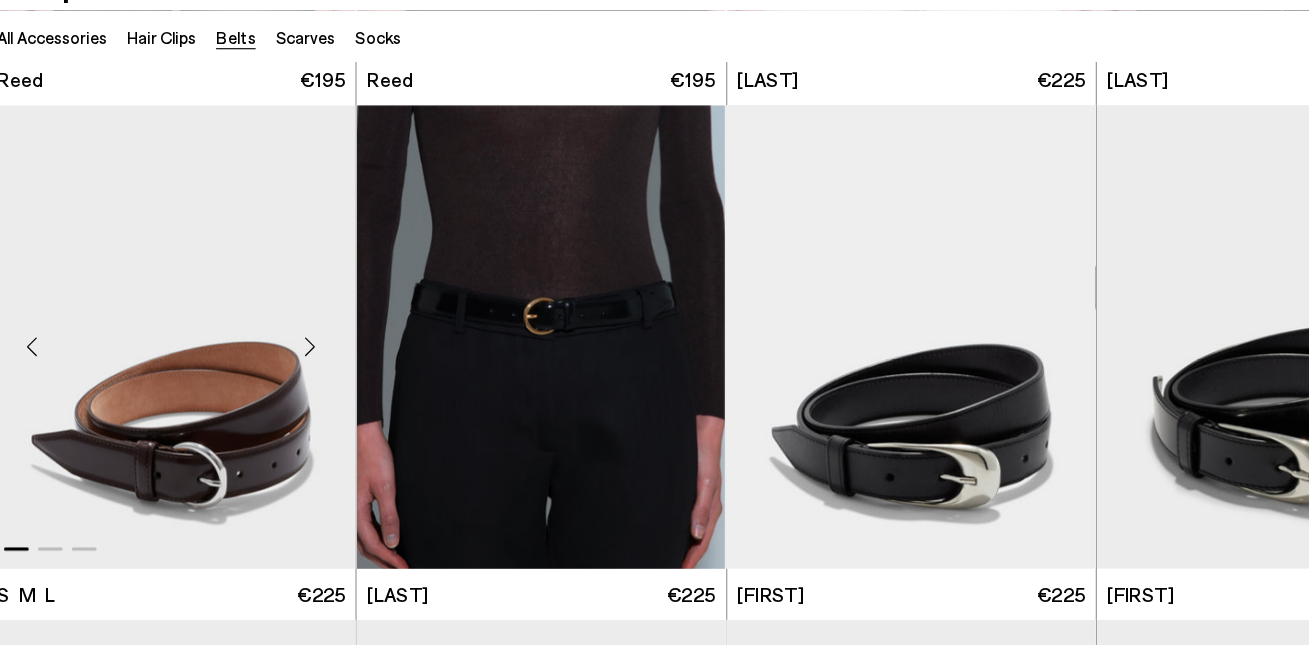 click at bounding box center [40, 381] 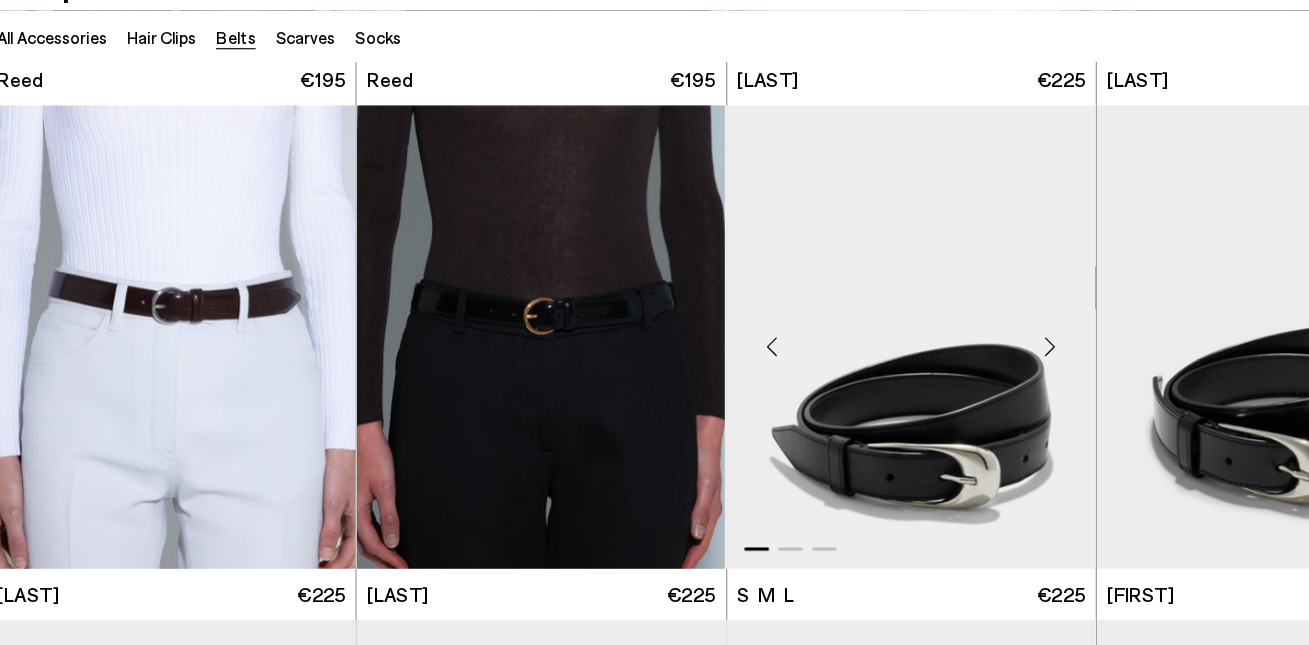 click at bounding box center (695, 381) 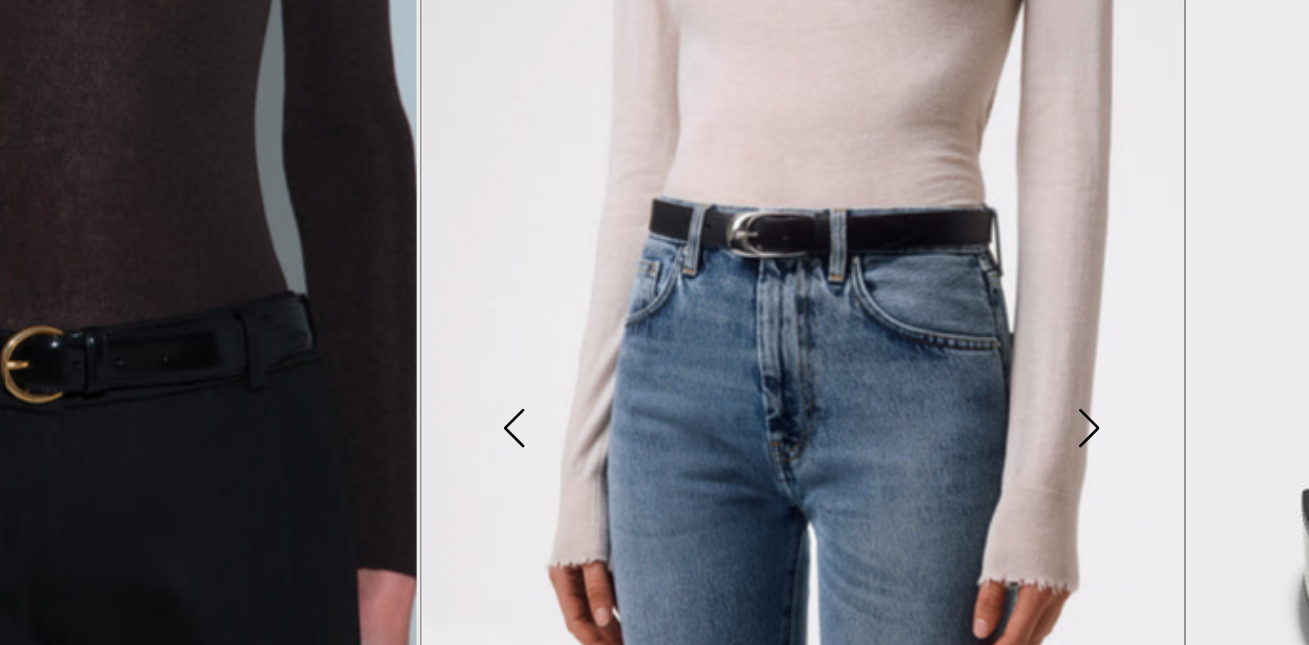 scroll, scrollTop: 872, scrollLeft: 0, axis: vertical 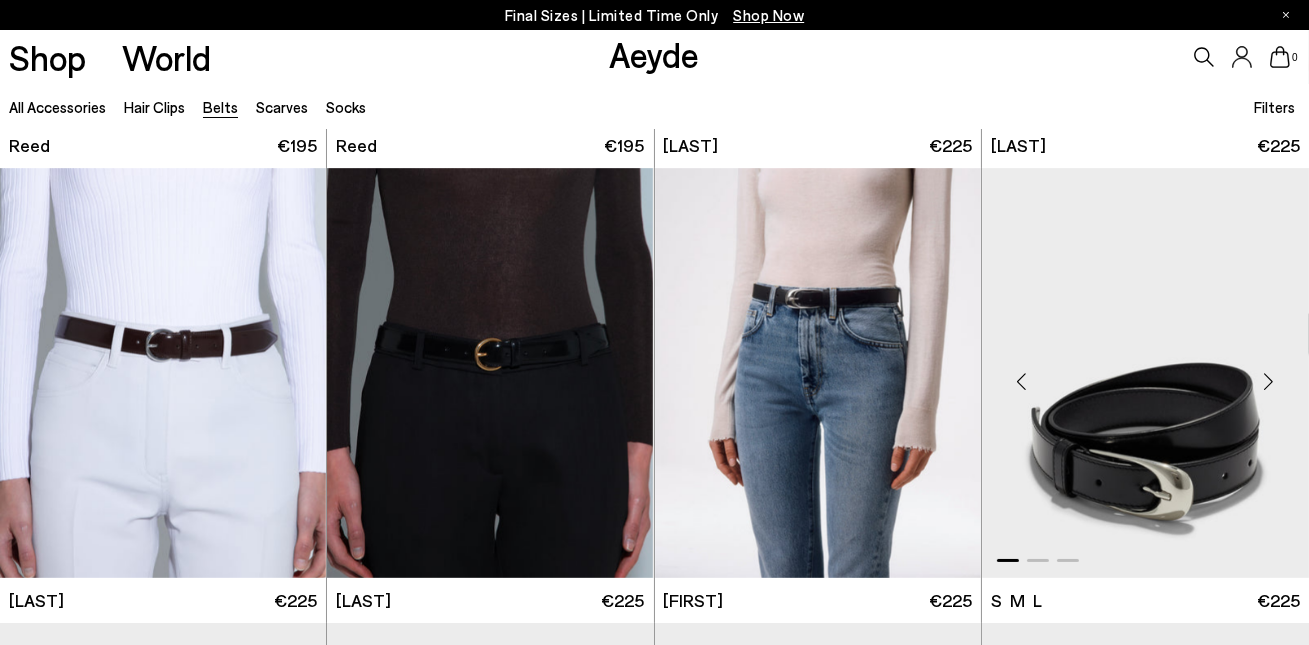 click at bounding box center (1022, 381) 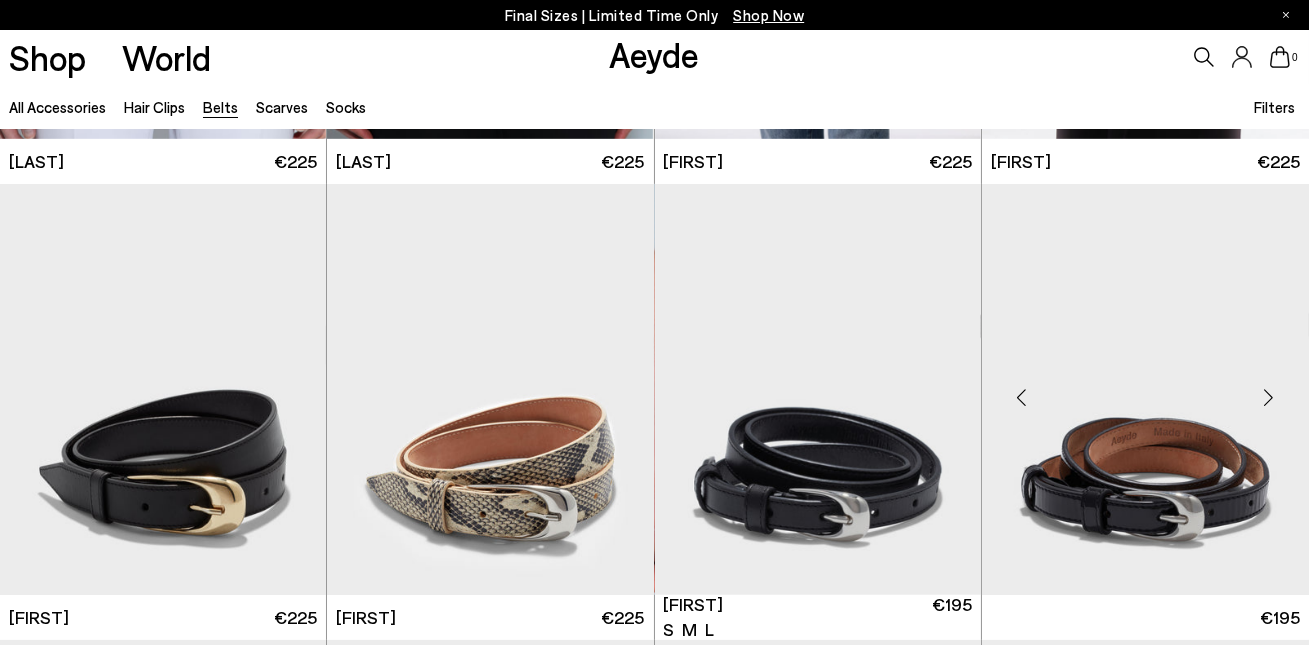 scroll, scrollTop: 1327, scrollLeft: 0, axis: vertical 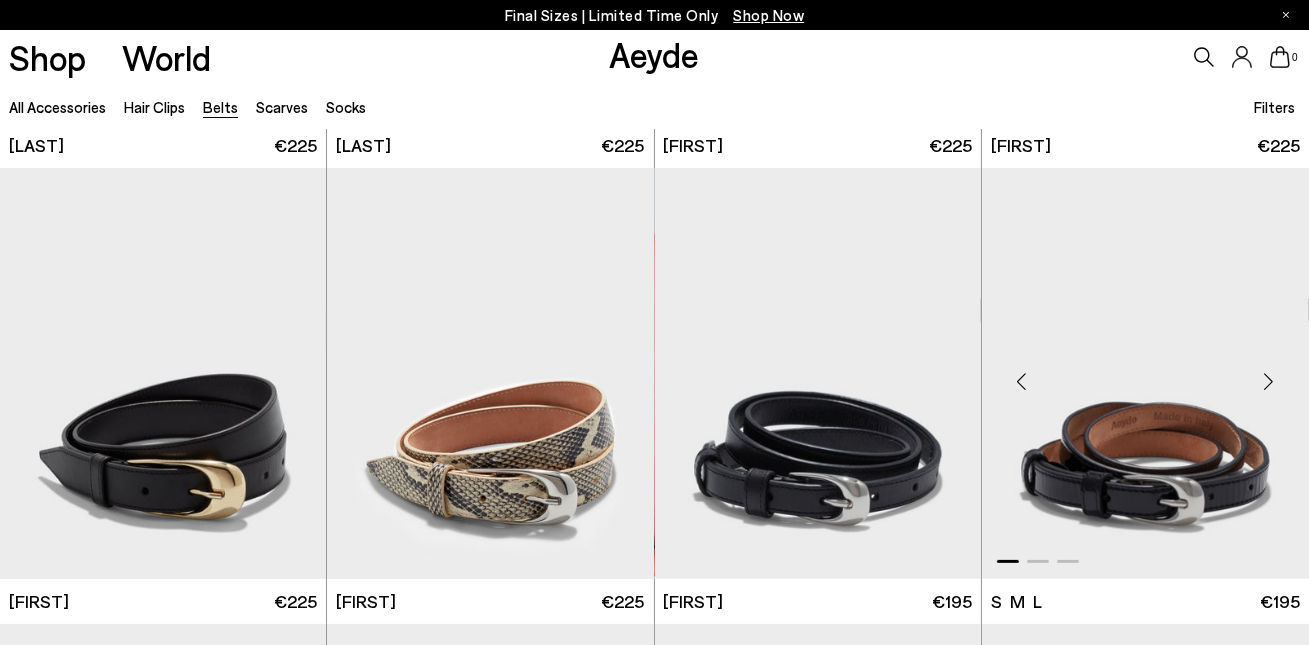 click at bounding box center (1022, 381) 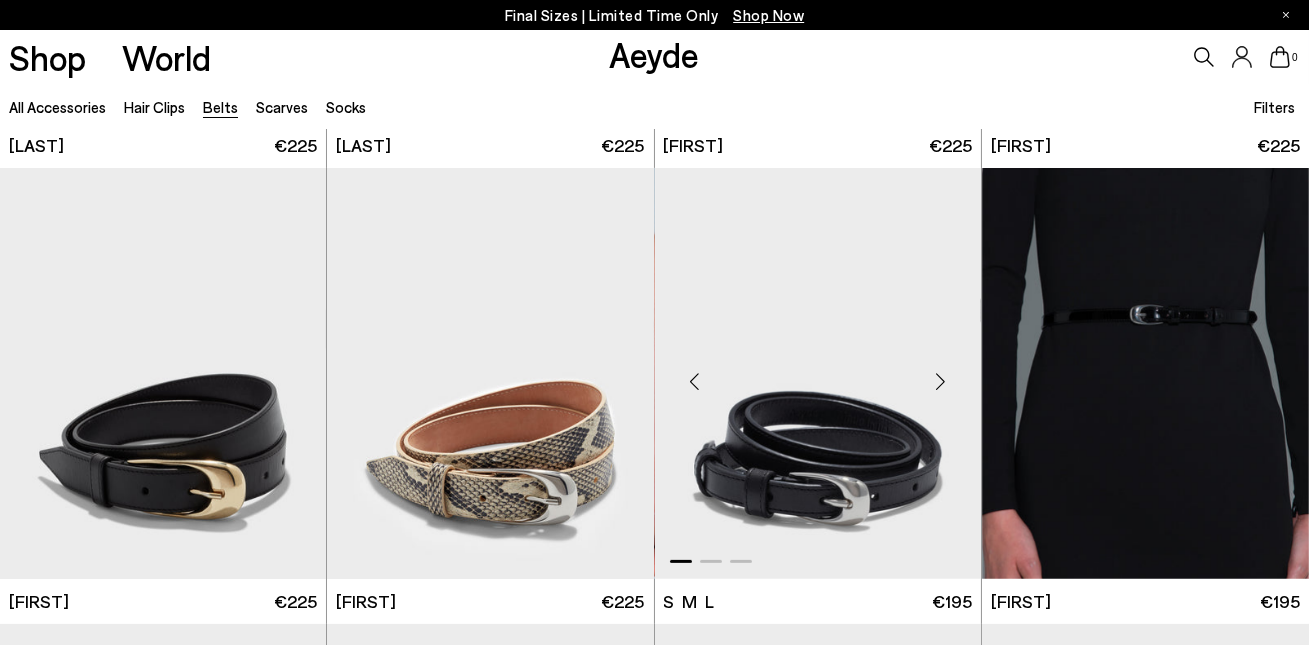click at bounding box center (695, 381) 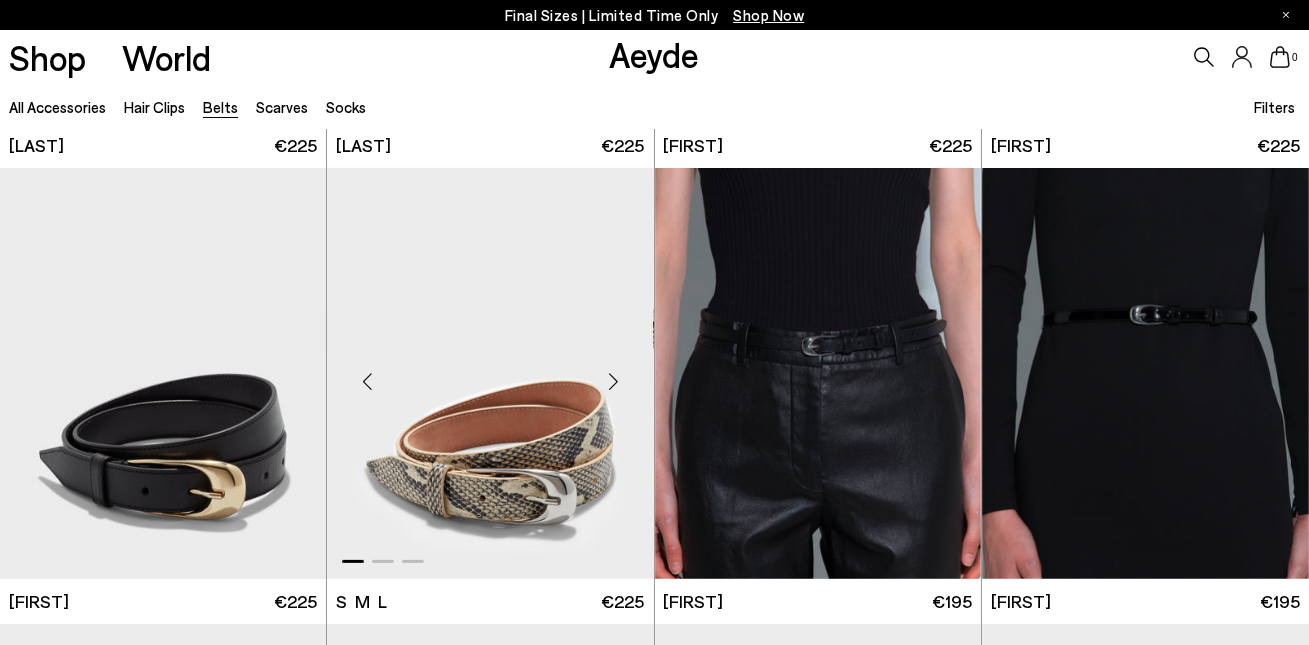 click at bounding box center (367, 381) 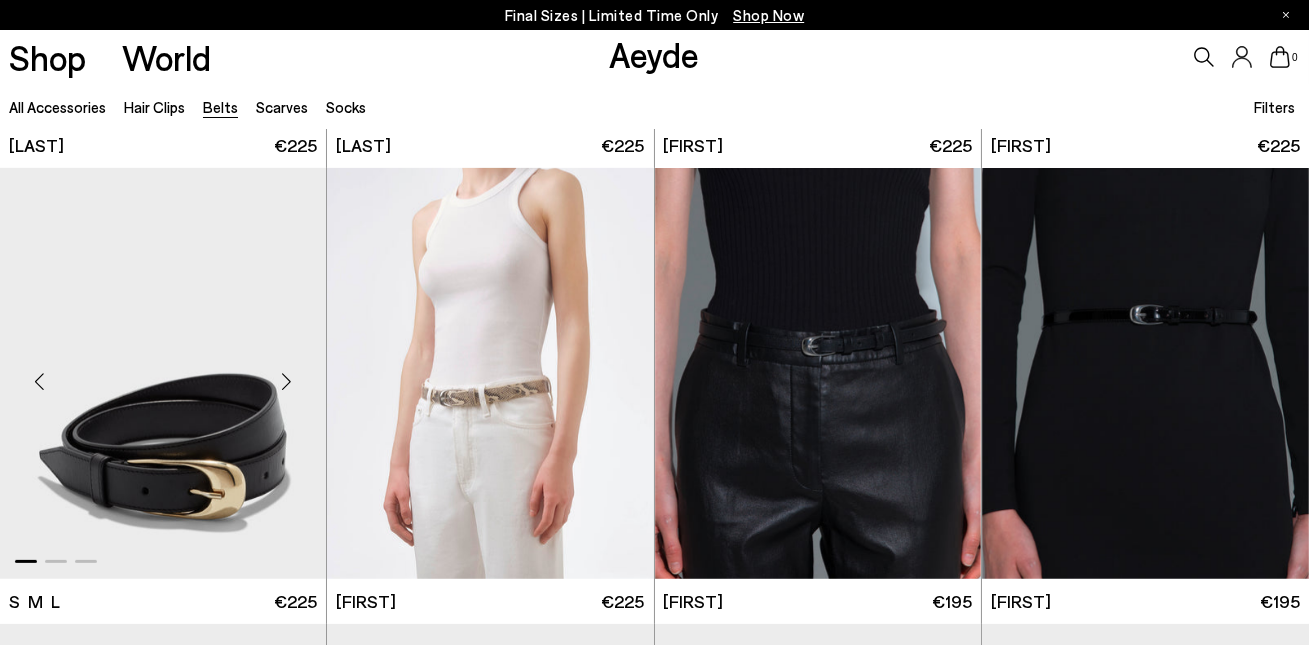 click at bounding box center [40, 381] 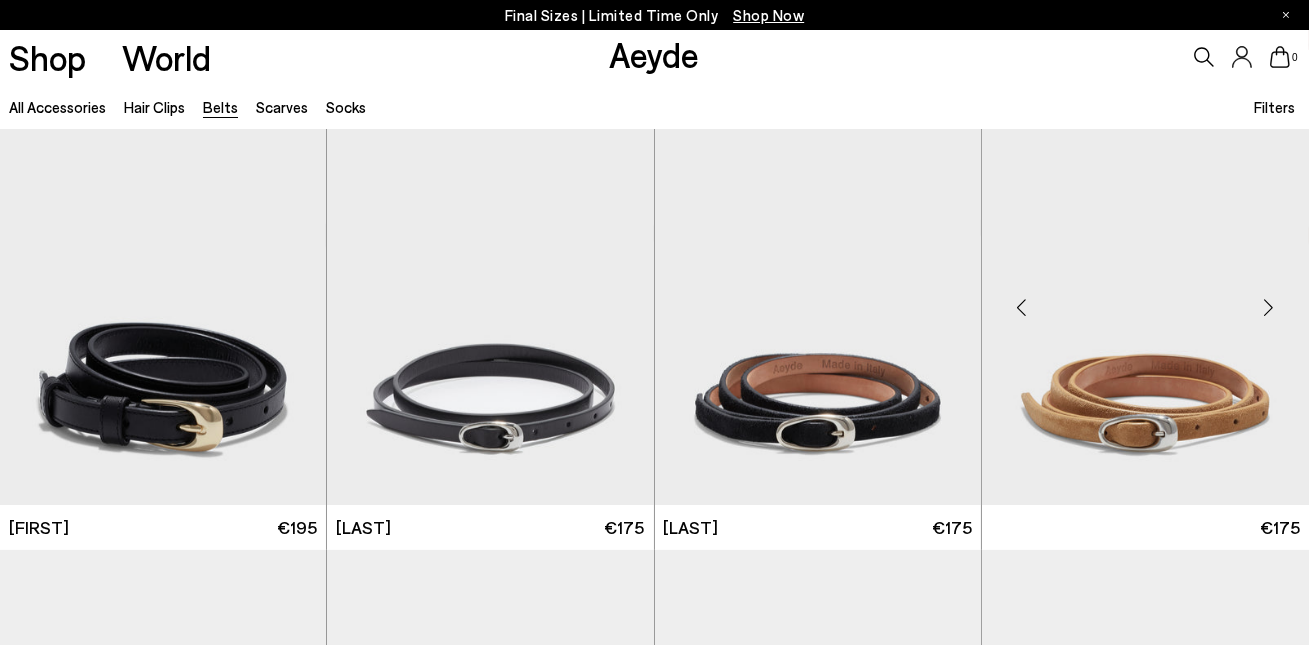 scroll, scrollTop: 1897, scrollLeft: 0, axis: vertical 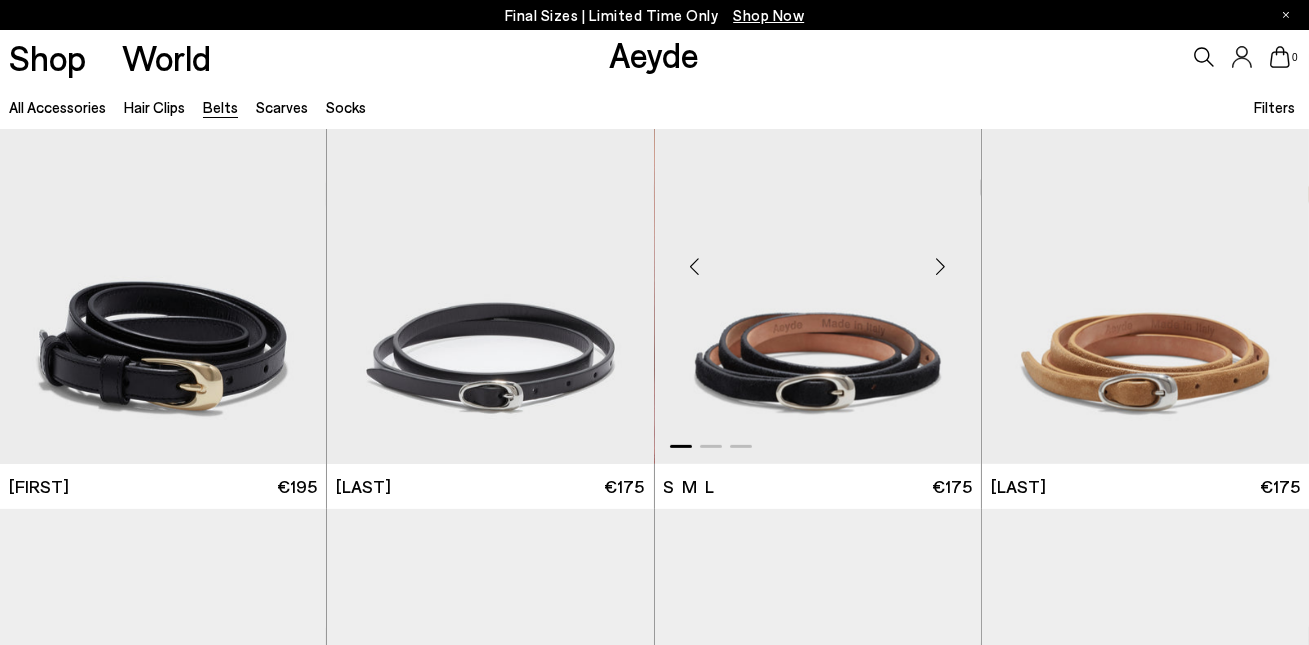 click at bounding box center [695, 267] 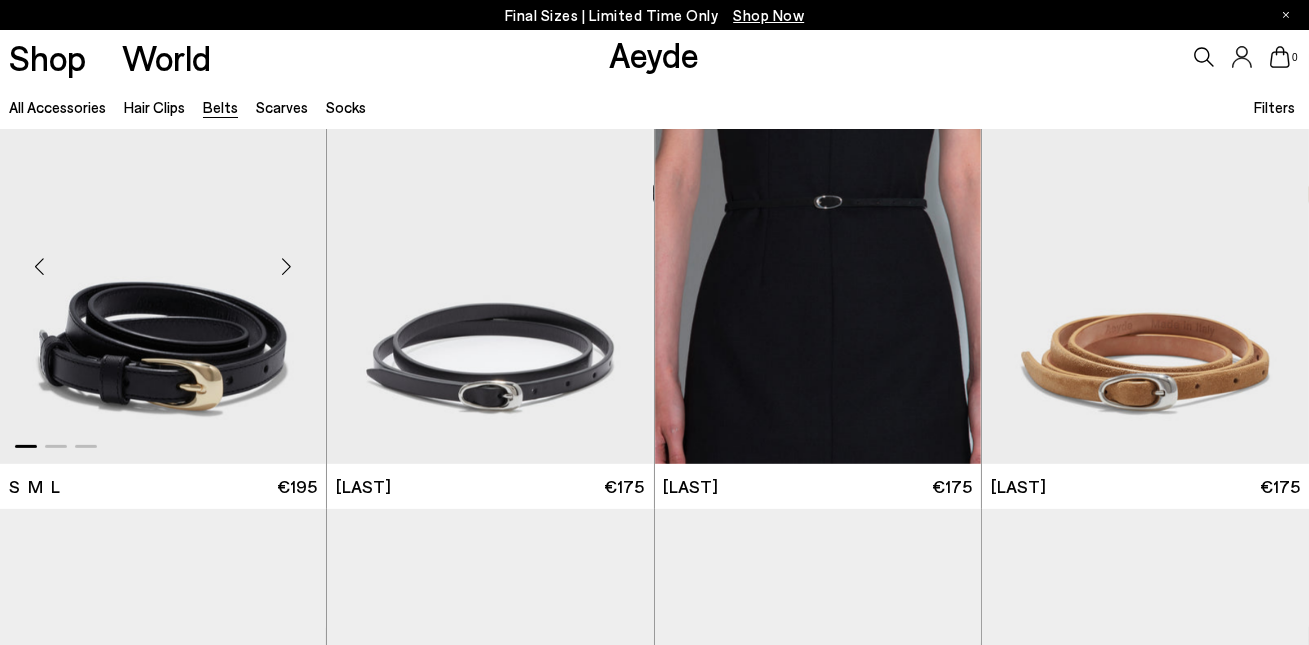 click at bounding box center (40, 267) 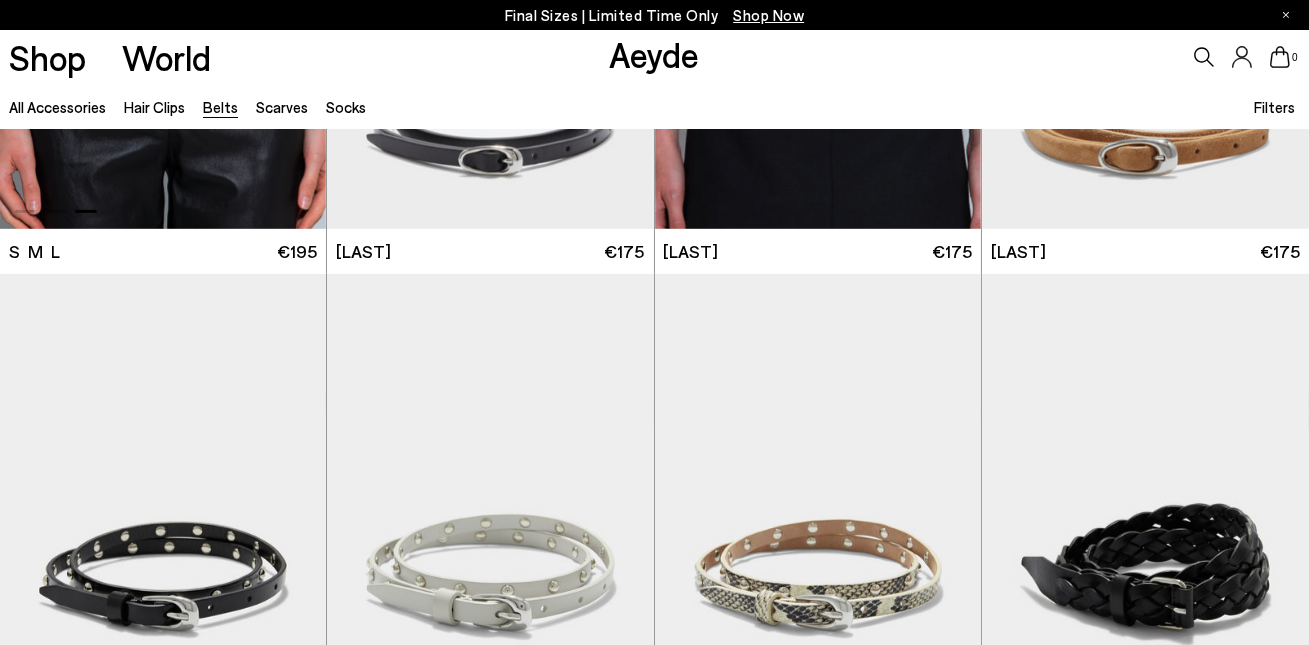 scroll, scrollTop: 2197, scrollLeft: 0, axis: vertical 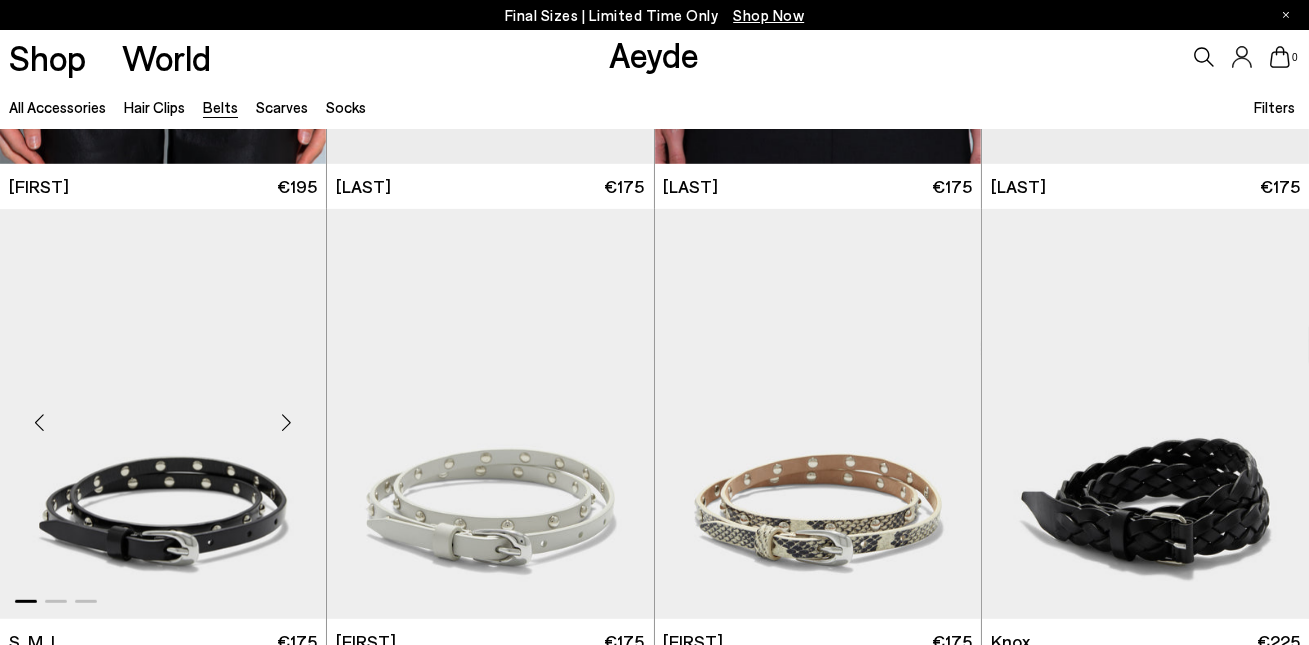 click at bounding box center [40, 422] 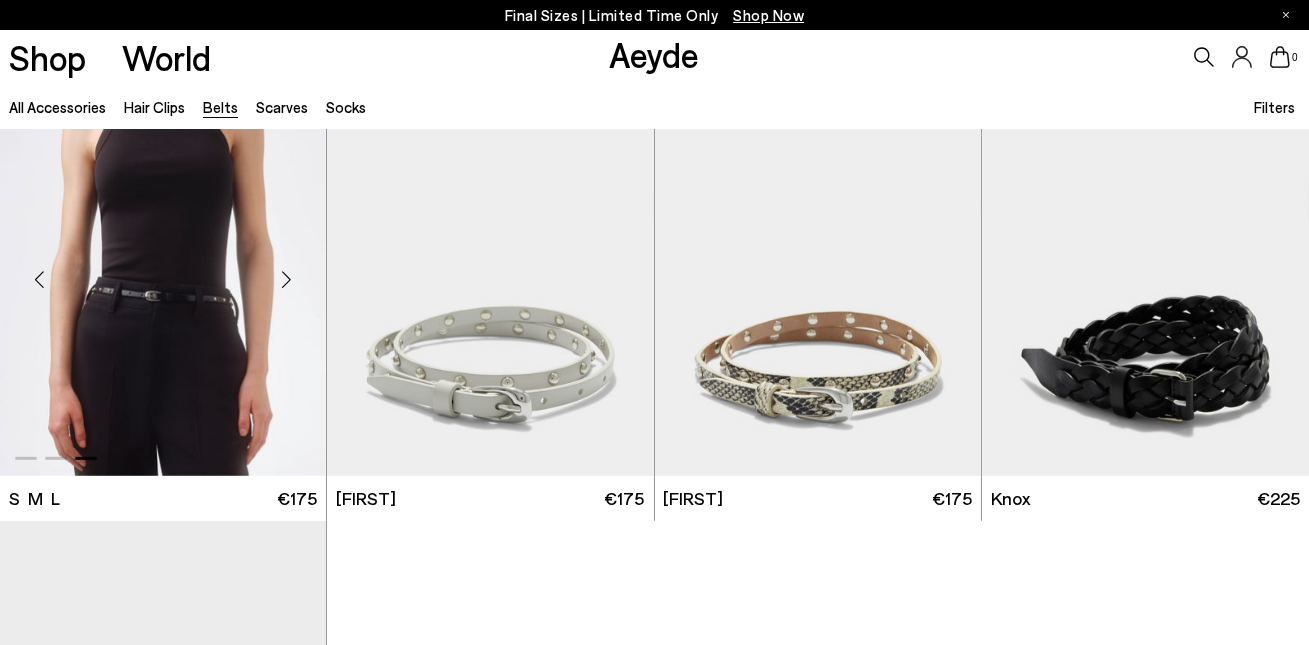scroll, scrollTop: 2355, scrollLeft: 0, axis: vertical 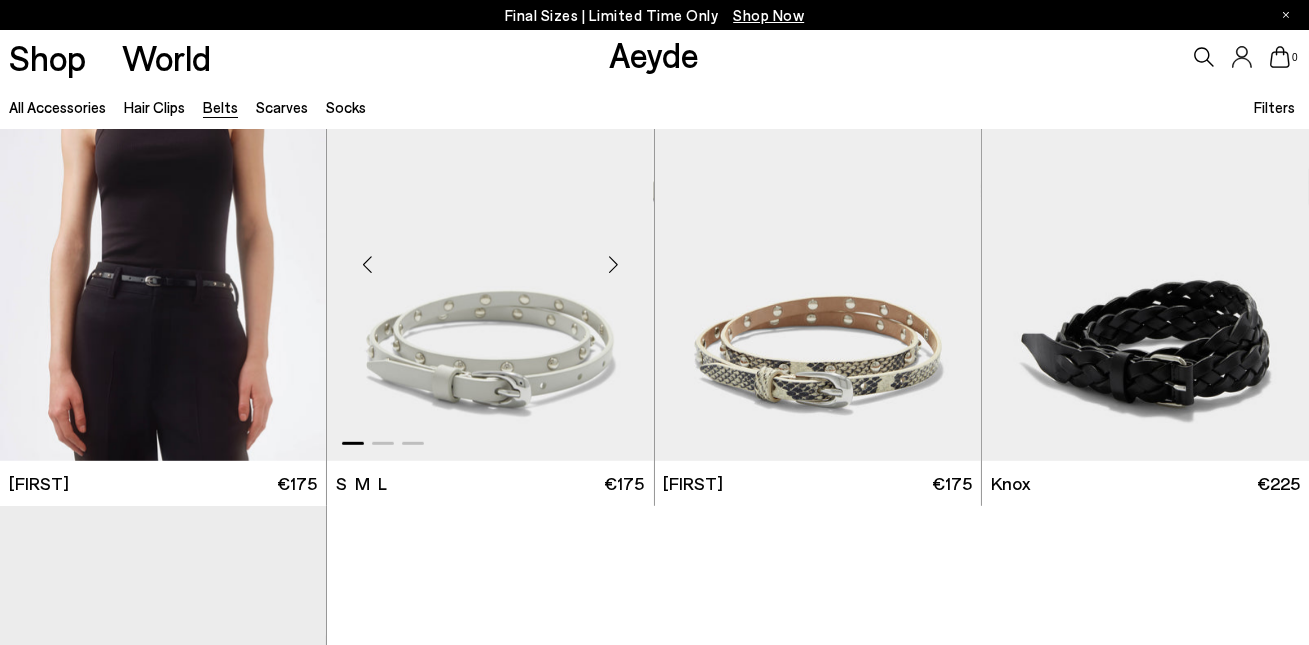 click at bounding box center (367, 264) 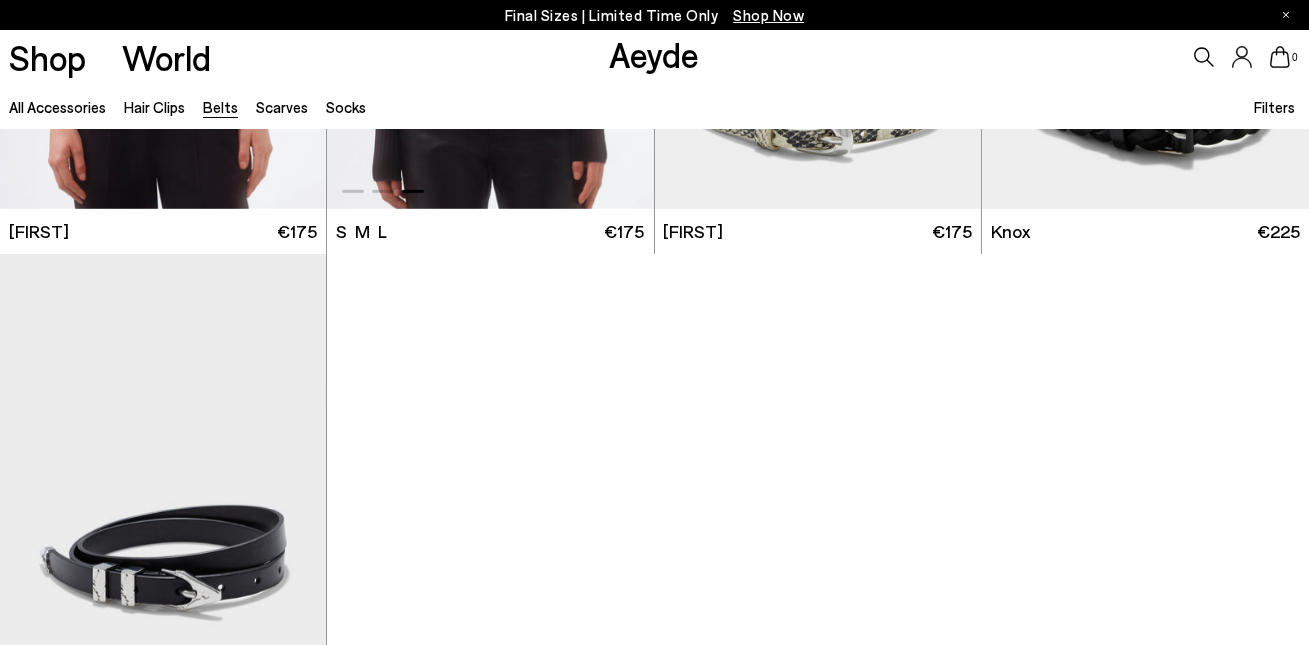 scroll, scrollTop: 2661, scrollLeft: 0, axis: vertical 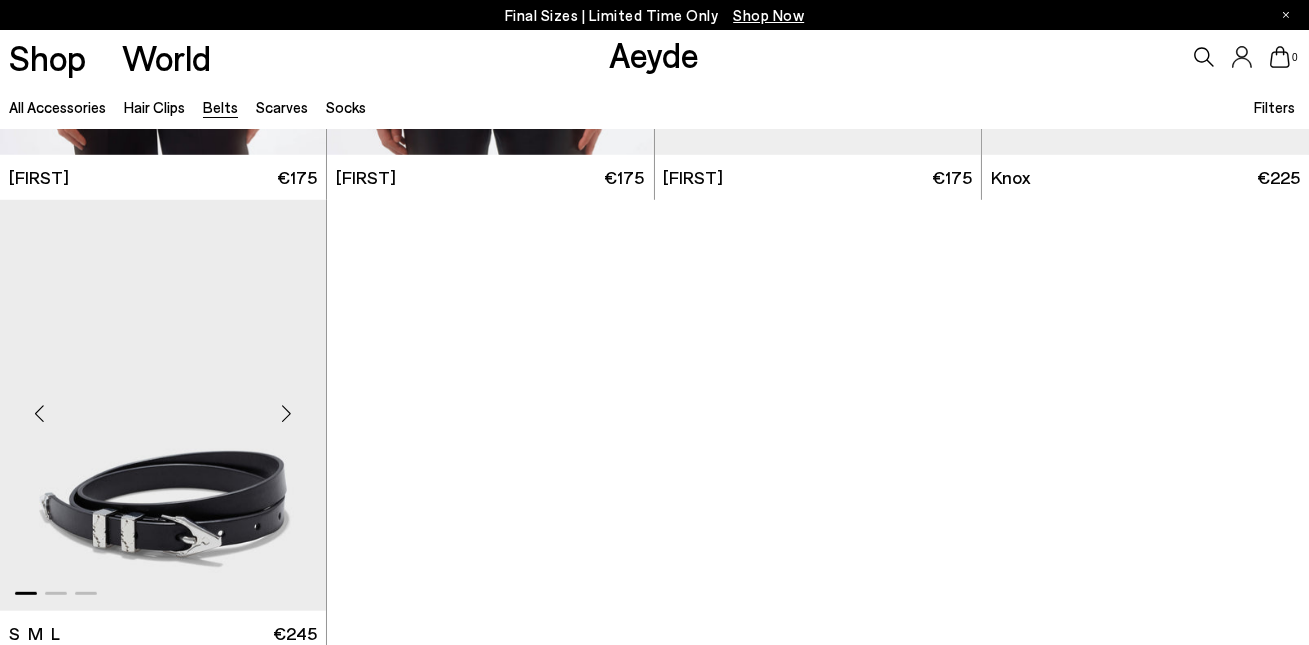 click at bounding box center [40, 413] 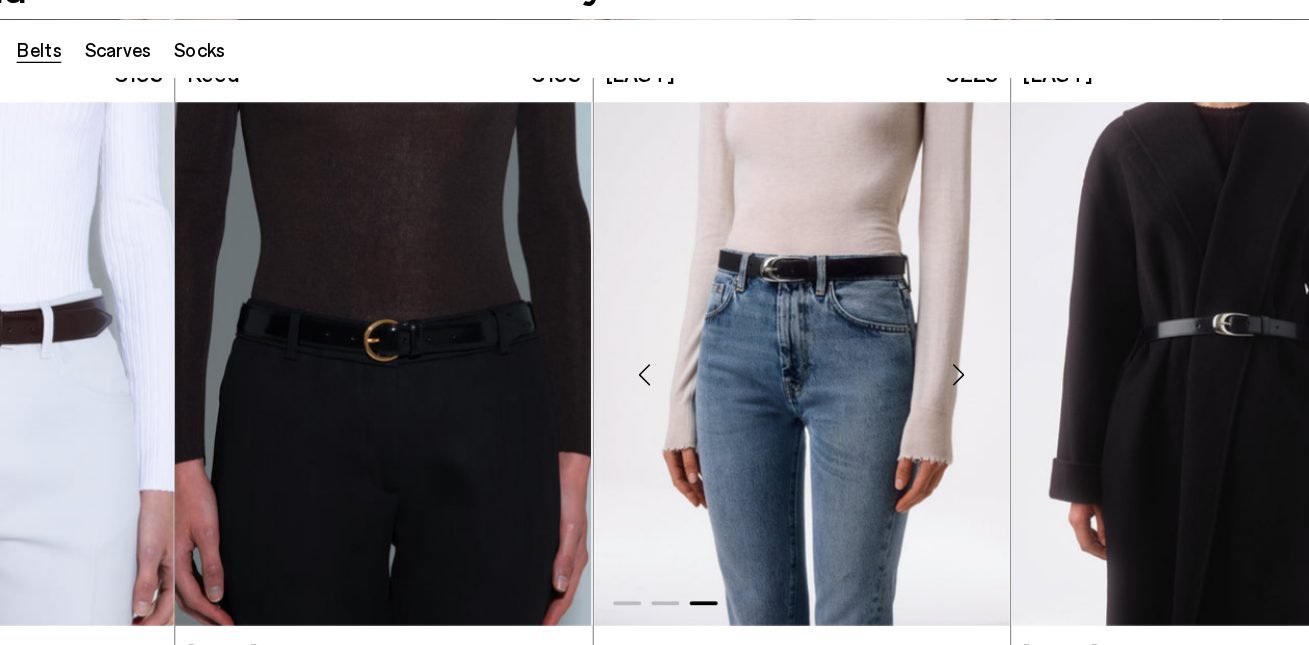 scroll, scrollTop: 891, scrollLeft: 0, axis: vertical 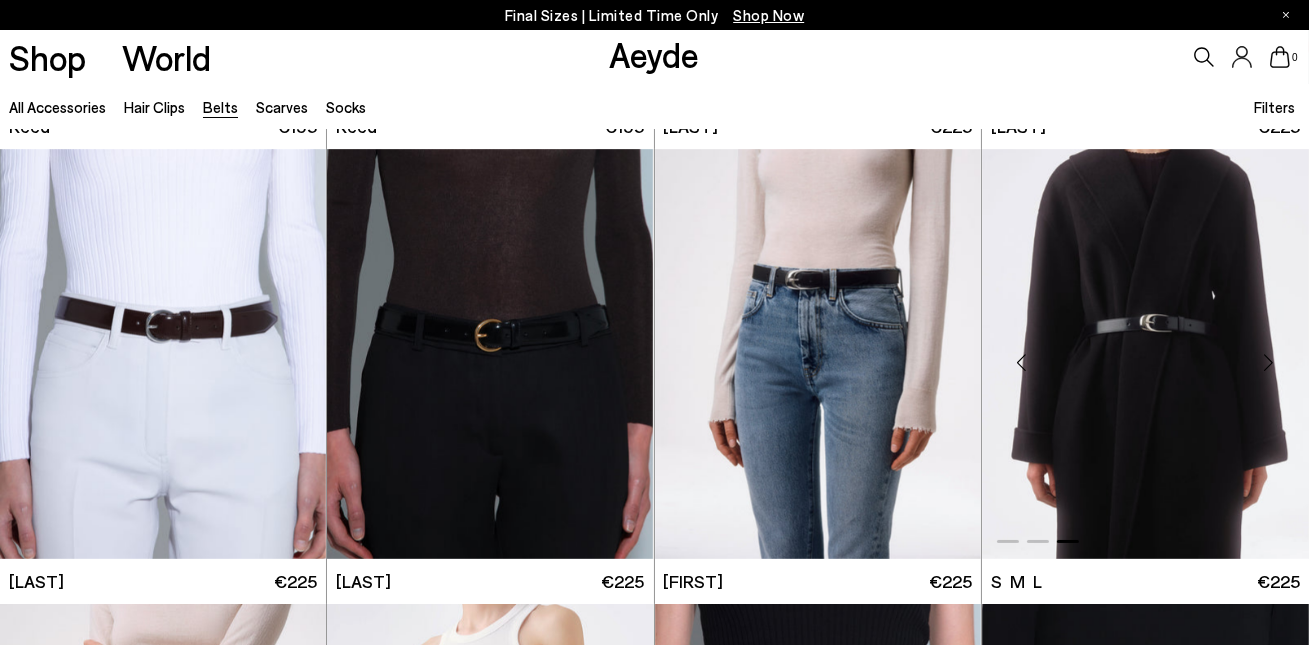 click at bounding box center [1269, 362] 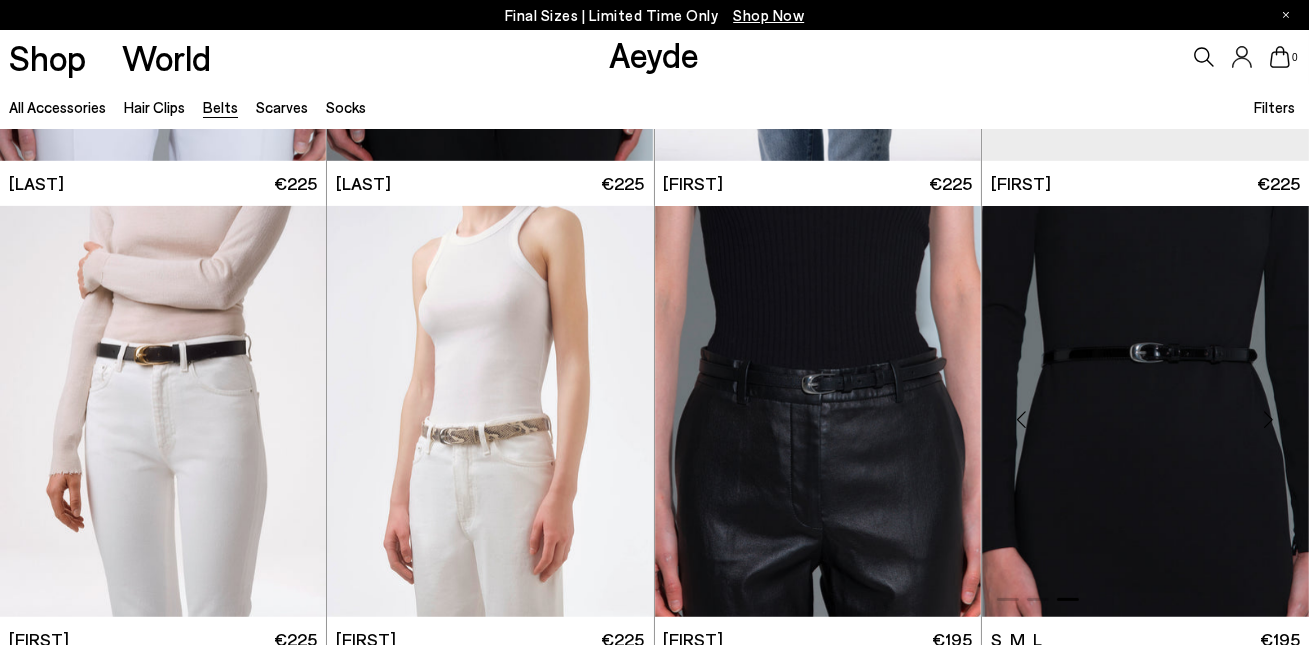 scroll, scrollTop: 1315, scrollLeft: 0, axis: vertical 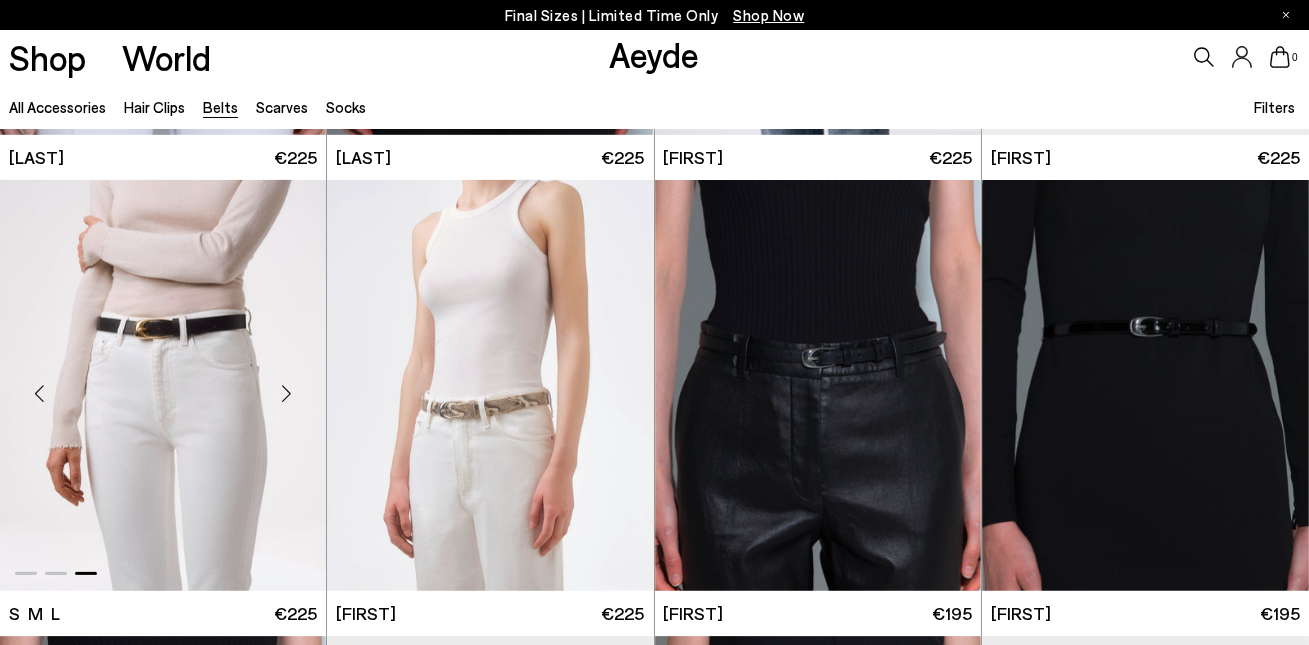 click at bounding box center [286, 393] 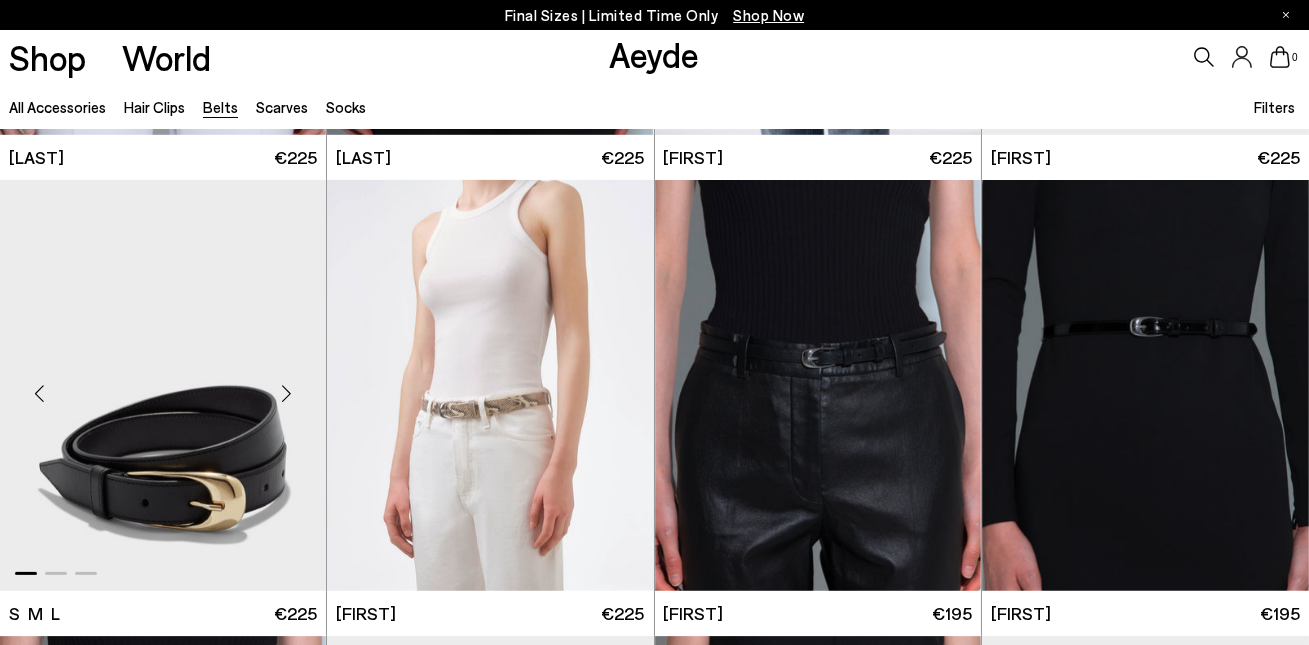 click at bounding box center (286, 393) 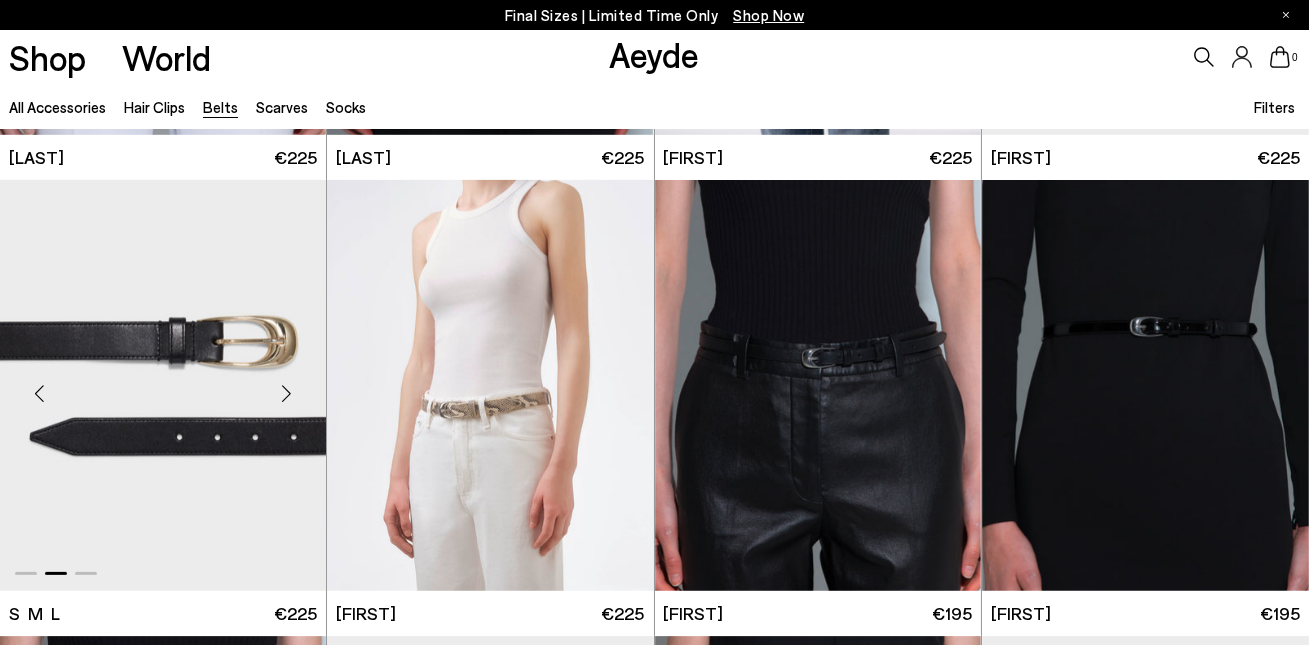 click at bounding box center [40, 393] 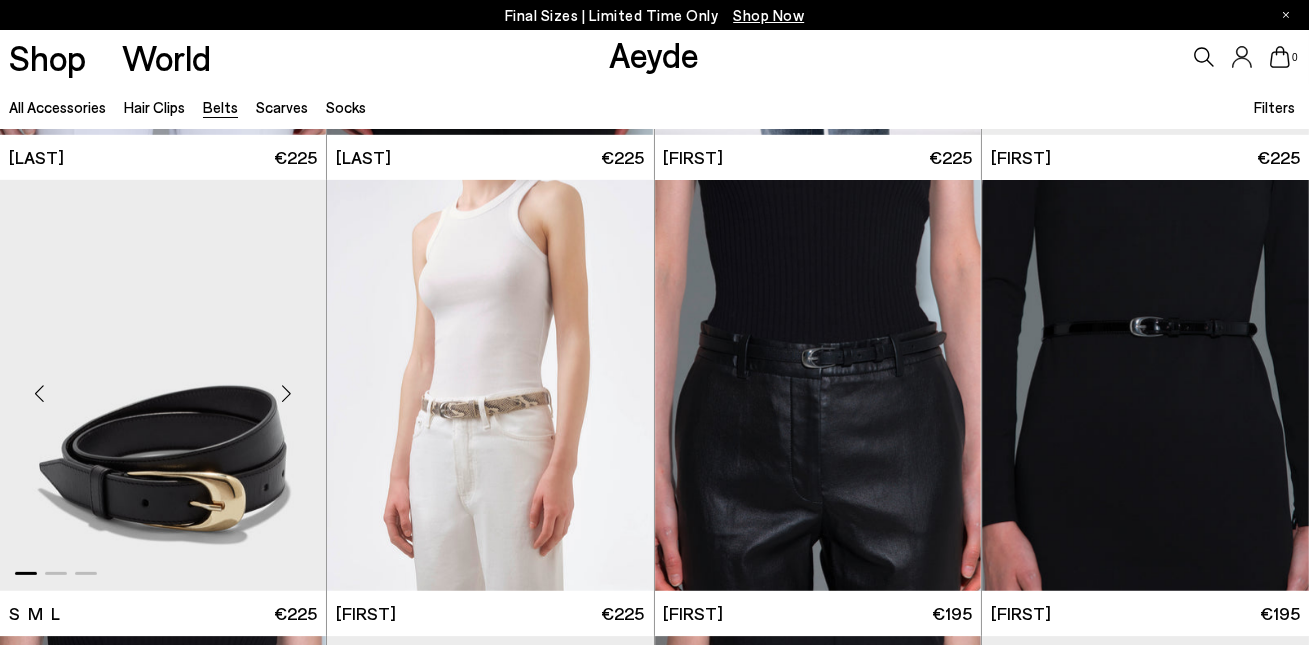 click at bounding box center (40, 393) 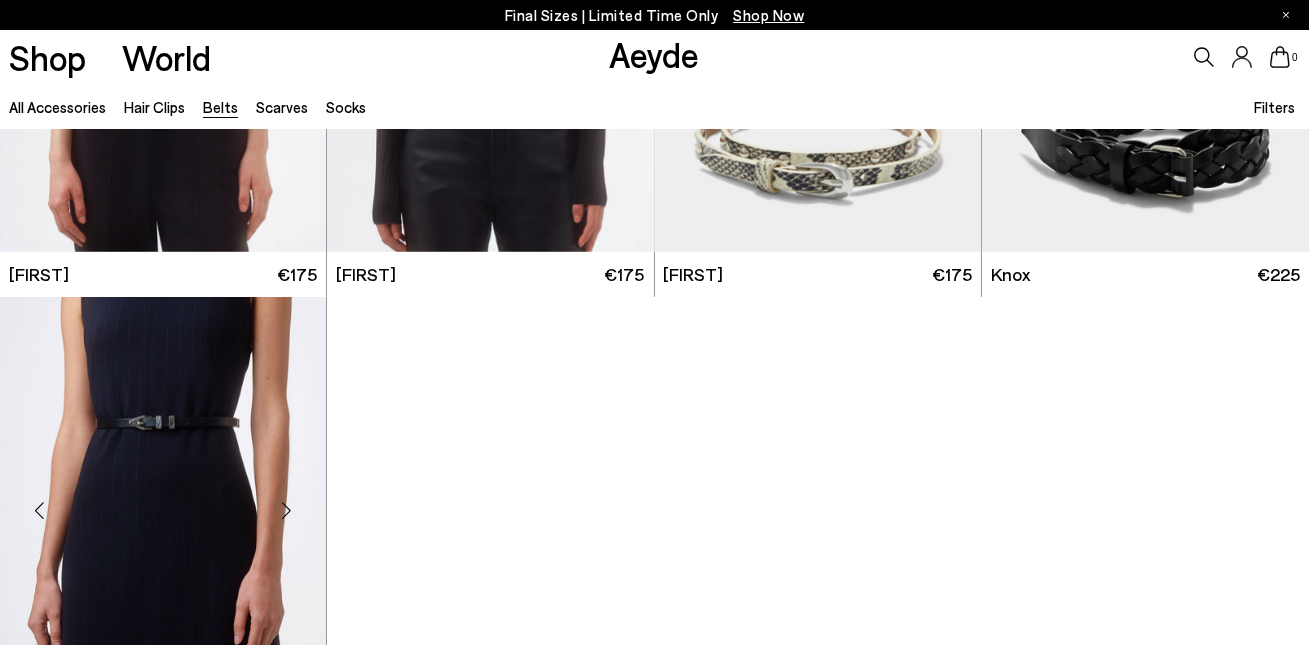 scroll, scrollTop: 2238, scrollLeft: 0, axis: vertical 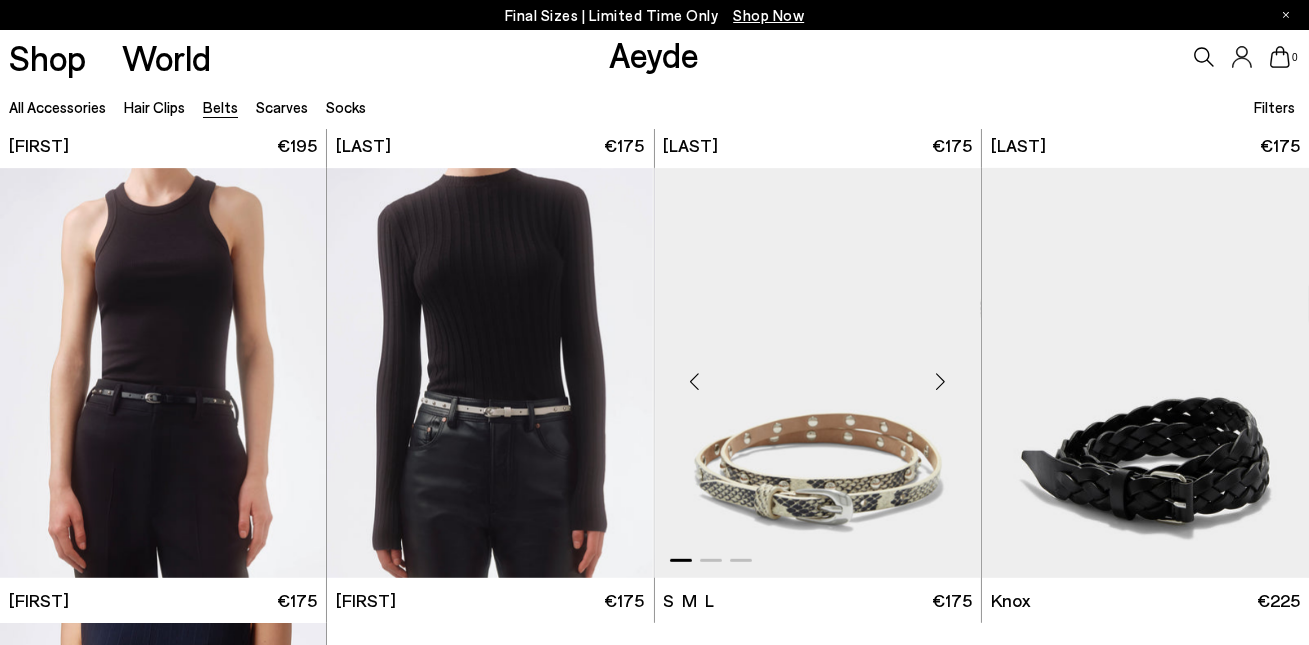 click at bounding box center (695, 381) 